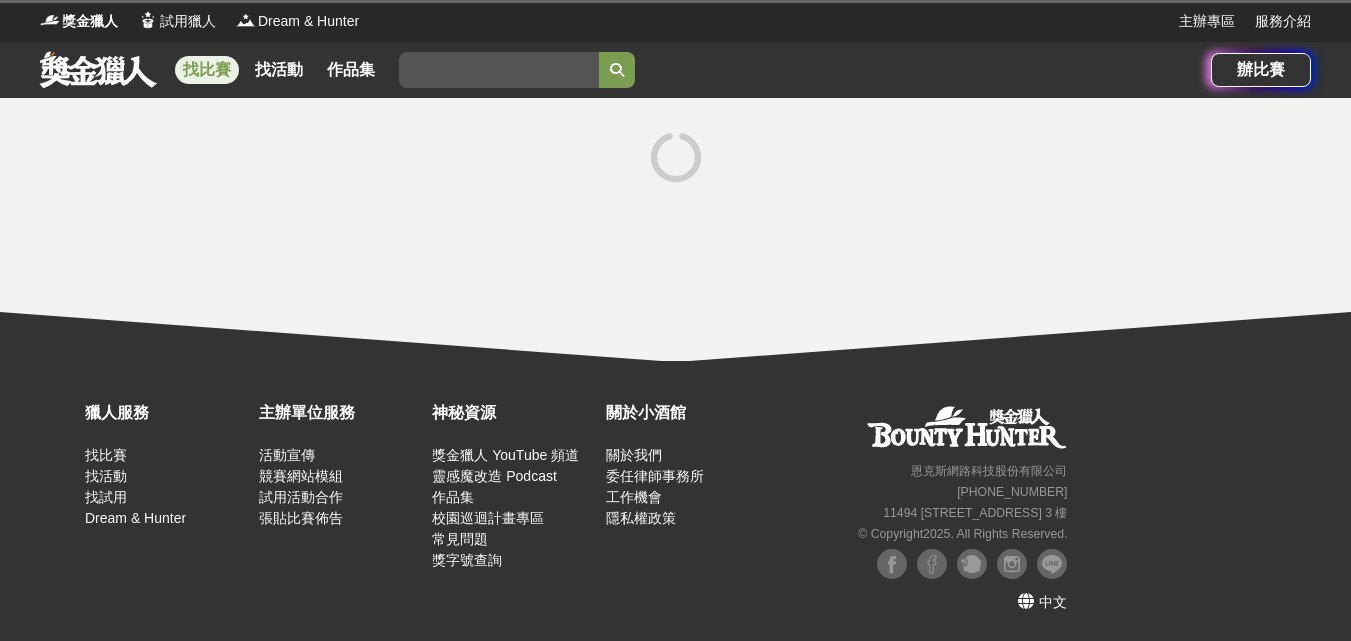 scroll, scrollTop: 0, scrollLeft: 0, axis: both 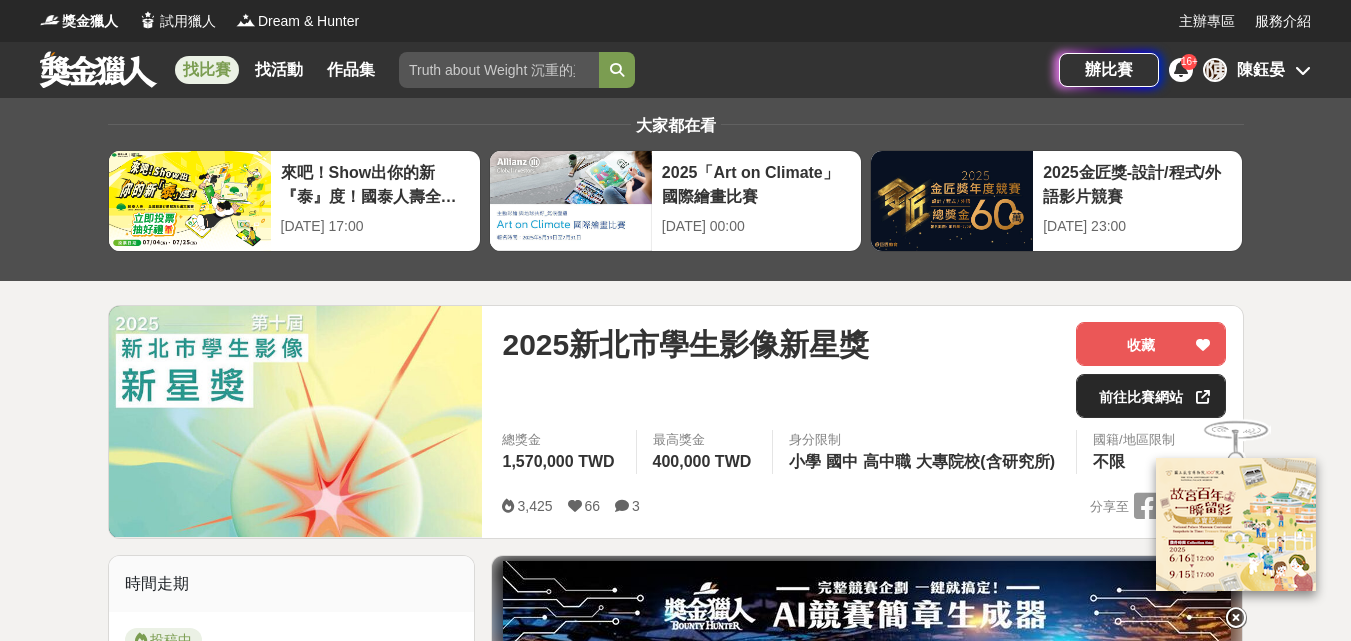 click on "前往比賽網站" at bounding box center [1151, 396] 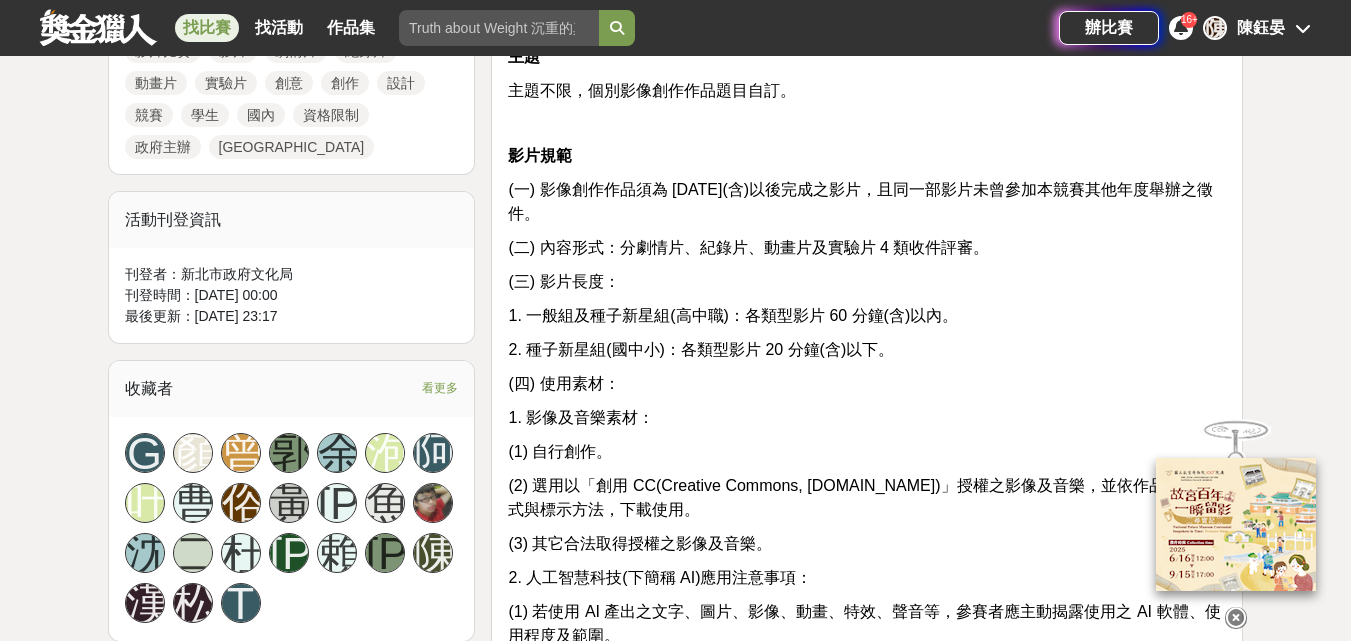 scroll, scrollTop: 0, scrollLeft: 0, axis: both 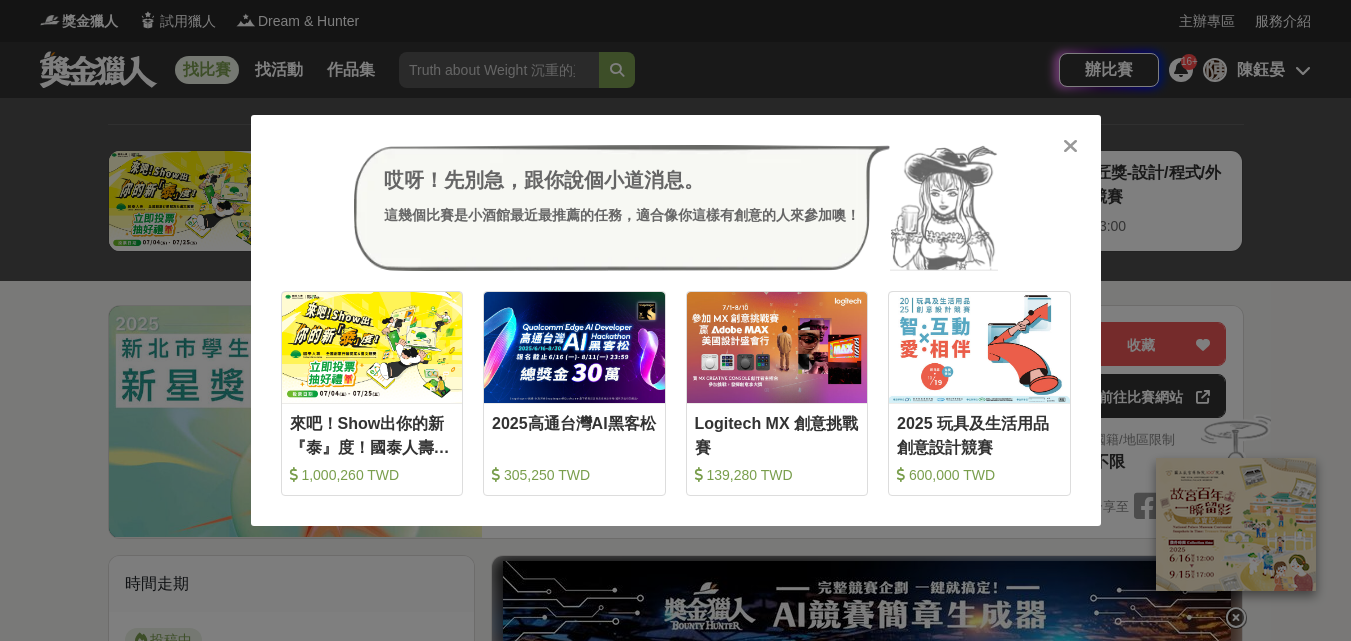 click at bounding box center (1070, 146) 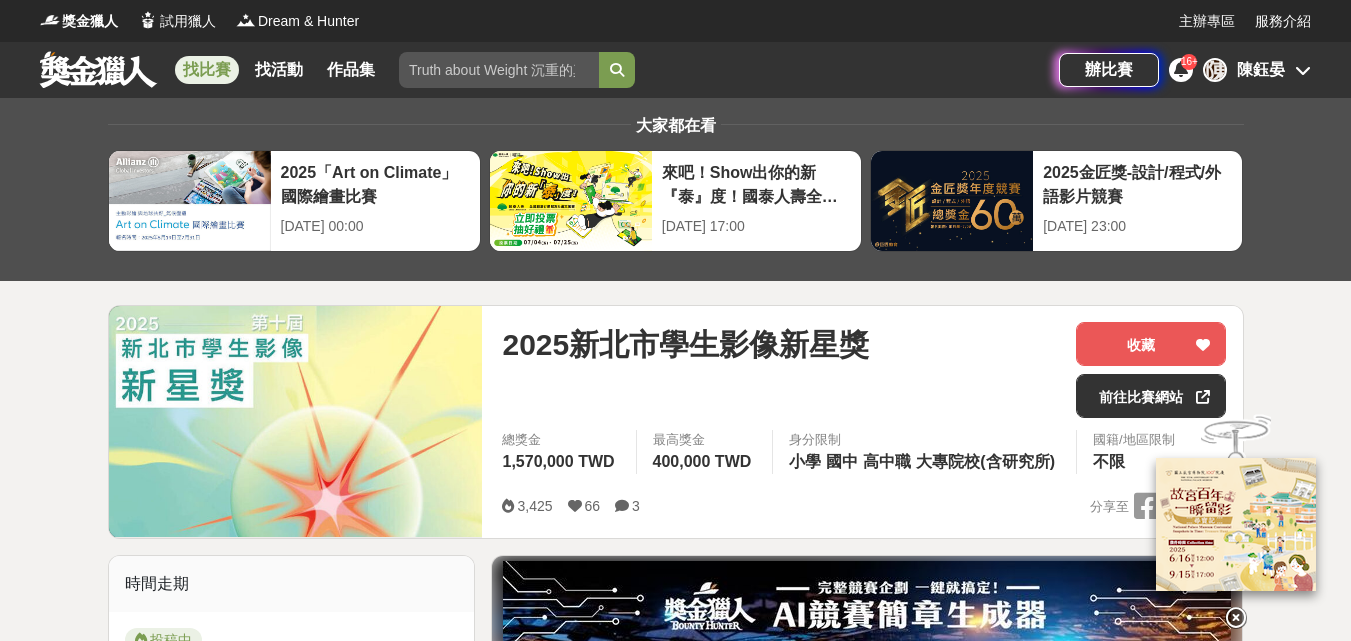 click on "陳鈺晏" at bounding box center (1261, 70) 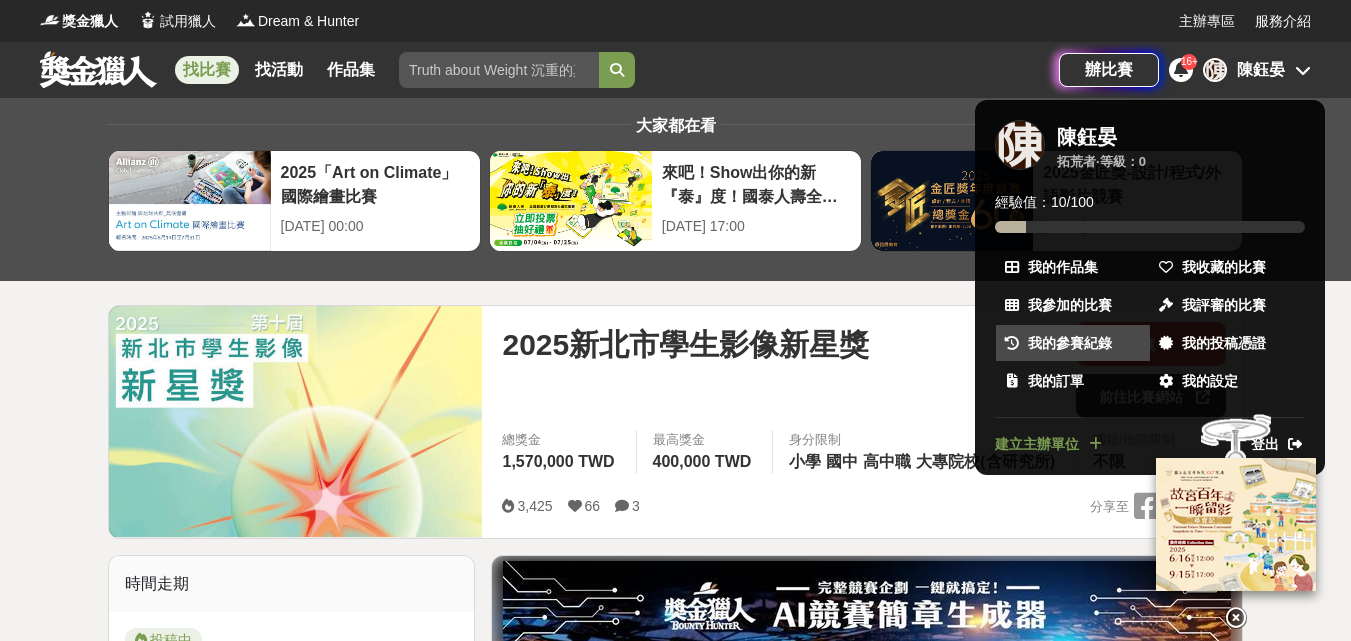 click on "我的參賽紀錄" at bounding box center (1070, 343) 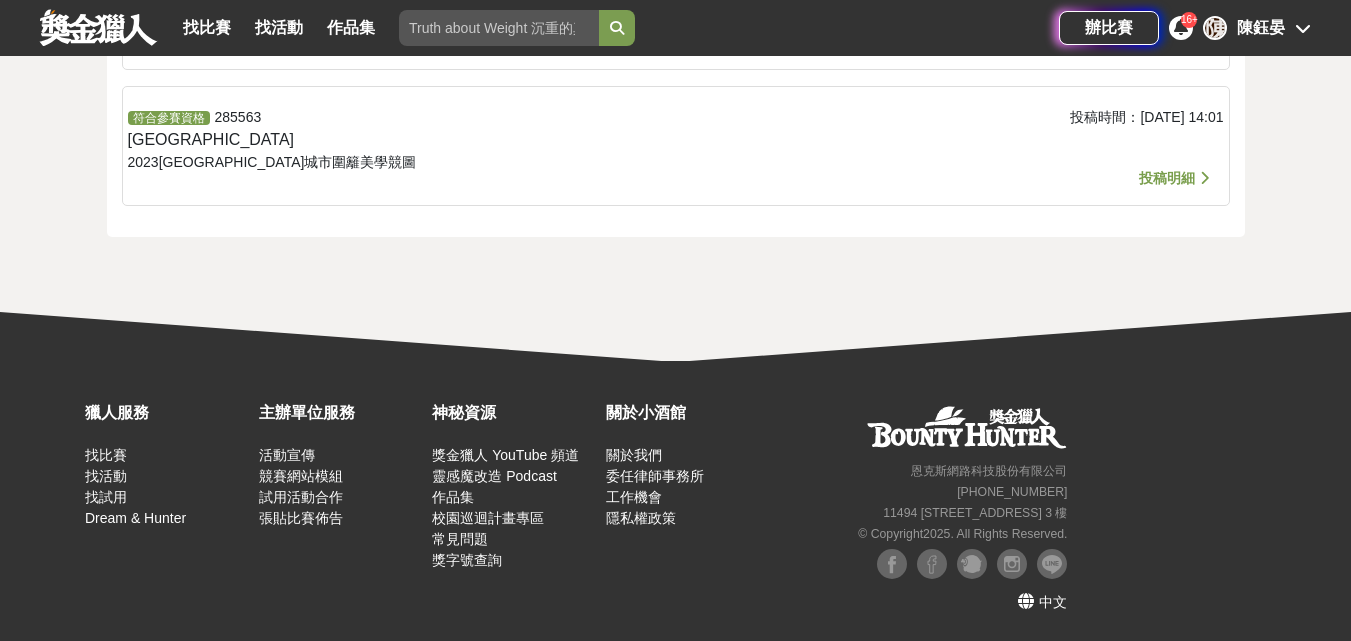 scroll, scrollTop: 0, scrollLeft: 0, axis: both 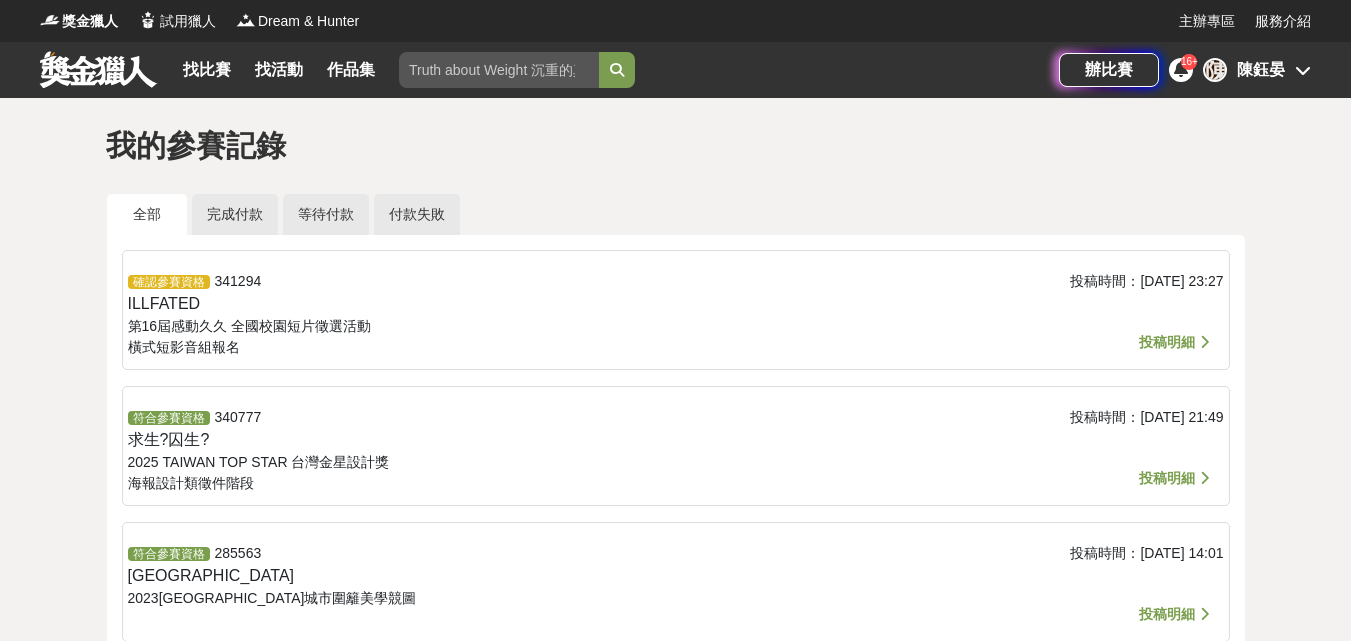click at bounding box center [1204, 342] 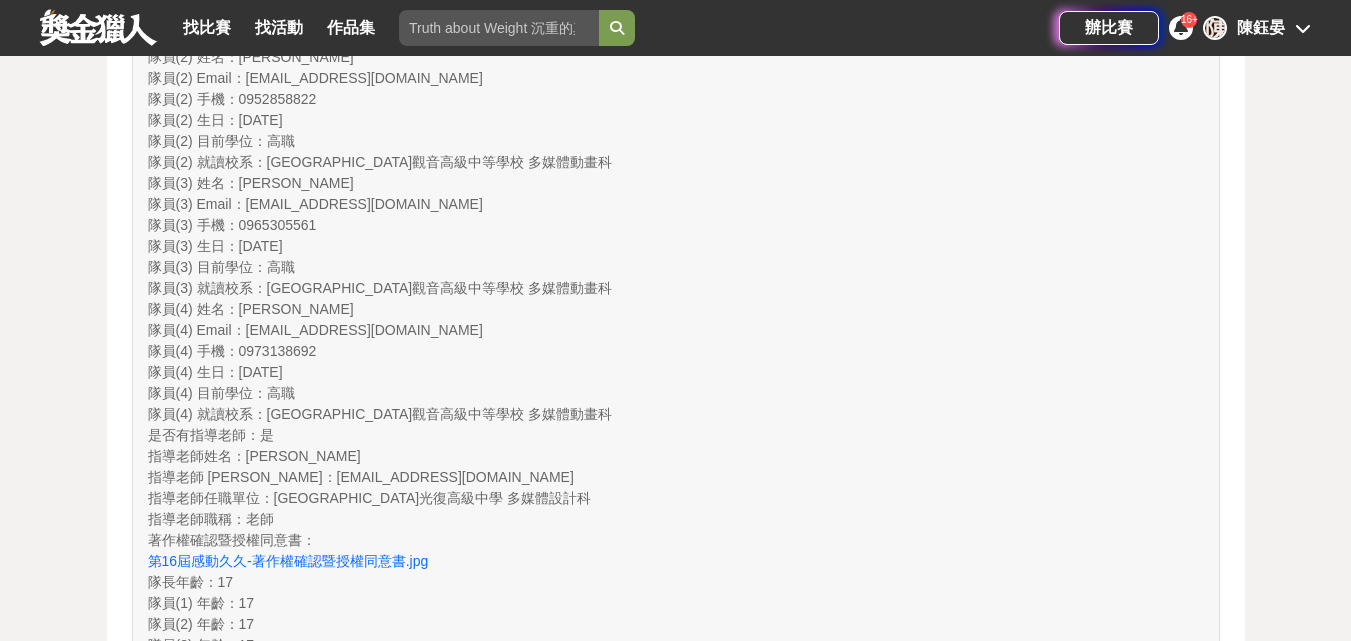 scroll, scrollTop: 1500, scrollLeft: 0, axis: vertical 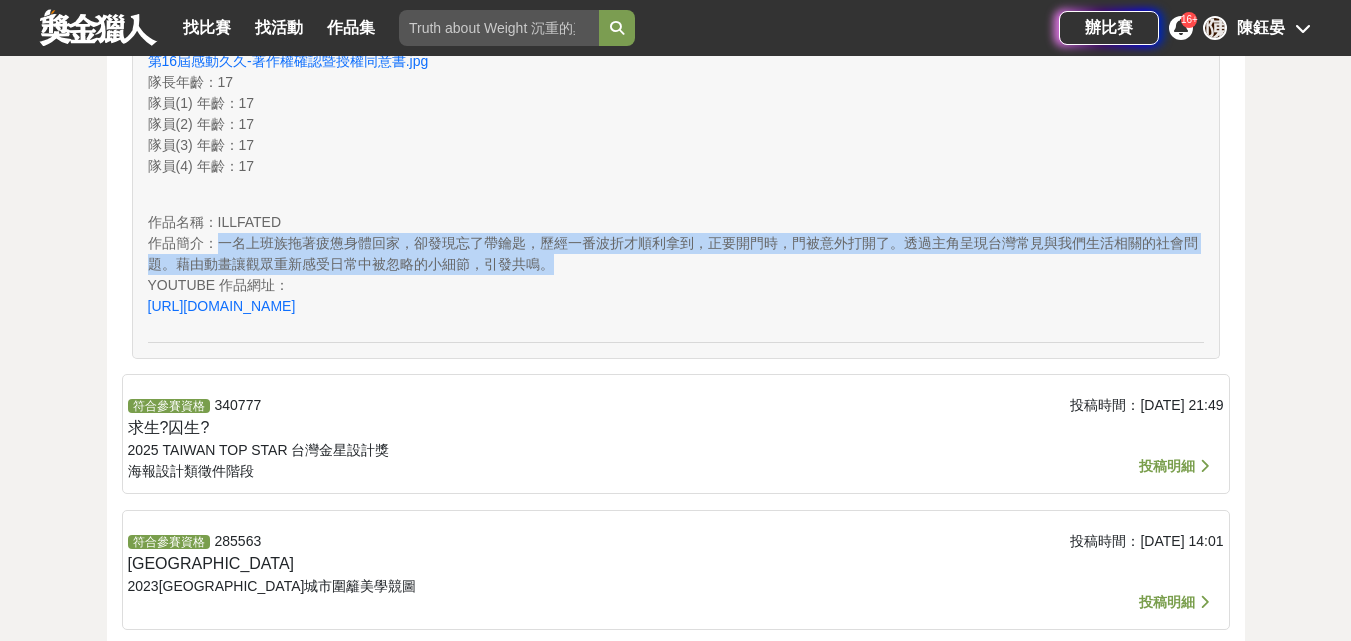 drag, startPoint x: 554, startPoint y: 267, endPoint x: 215, endPoint y: 234, distance: 340.60242 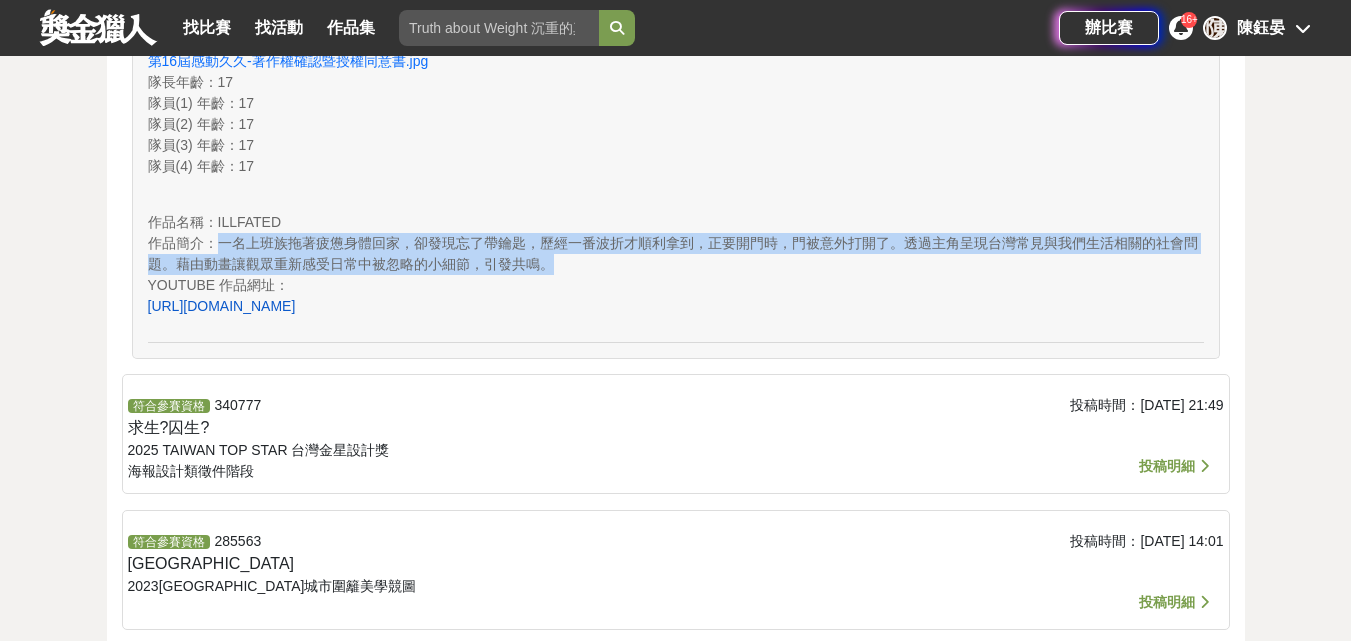 click on "https://youtu.be/NTo4Z4Tv0eU?si=0MzxH0rMj1P5EFKZ" at bounding box center [222, 306] 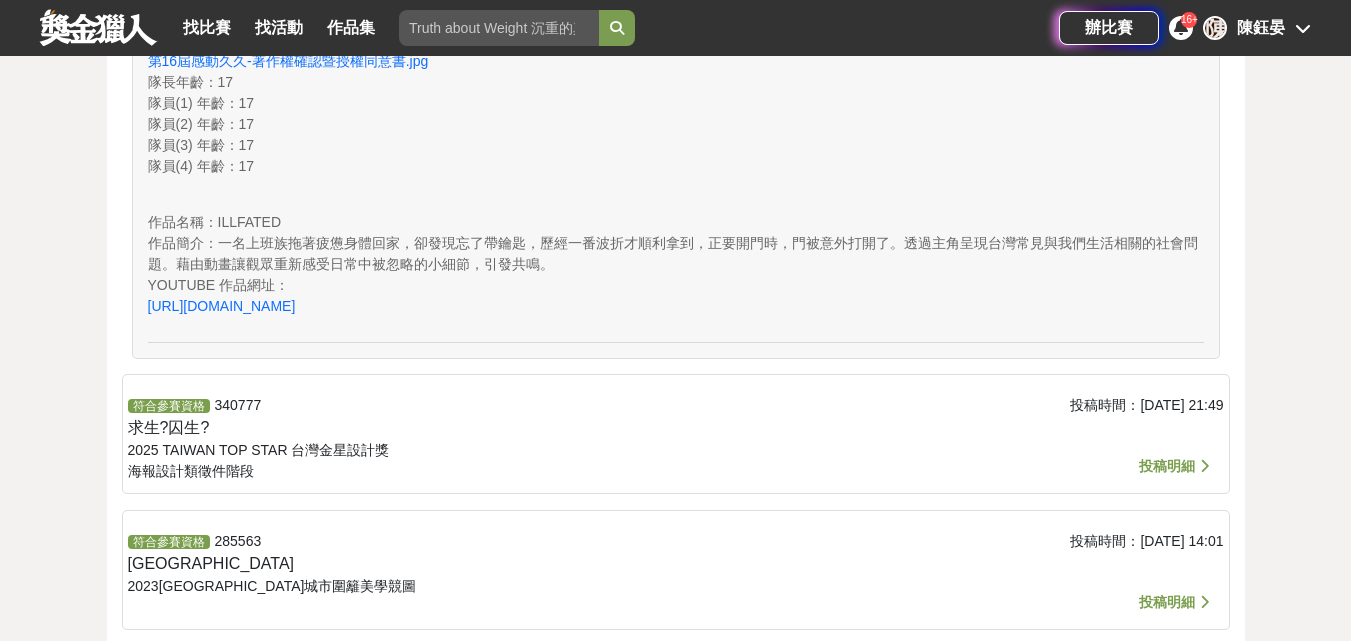click on "作品名稱 ： ILLFATED 作品簡介 ： 一名上班族拖著疲憊身體回家，卻發現忘了帶鑰匙，歷經一番波折才順利拿到，正要開門時，門被意外打開了。透過主角呈現台灣常見與我們生活相關的社會問題。藉由動畫讓觀眾重新感受日常中被忽略的小細節，引發共鳴。 YOUTUBE 作品網址 ： https://youtu.be/NTo4Z4Tv0eU?si=0MzxH0rMj1P5EFKZ" at bounding box center [676, 267] 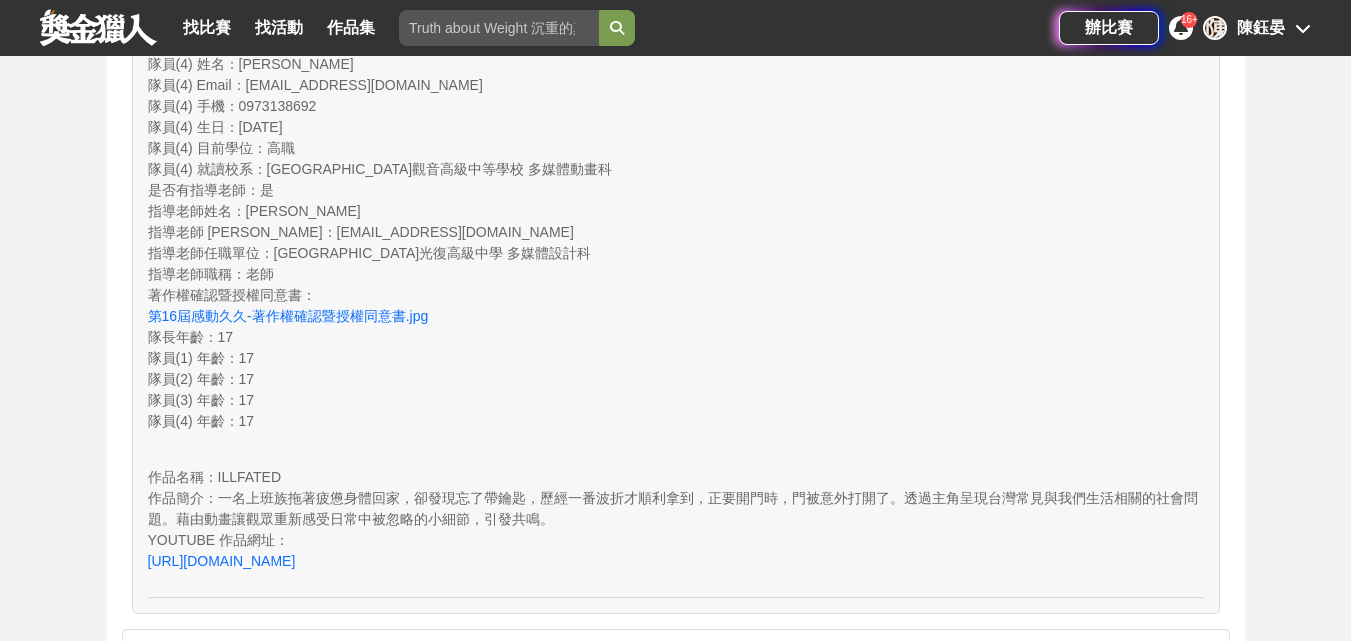 scroll, scrollTop: 1000, scrollLeft: 0, axis: vertical 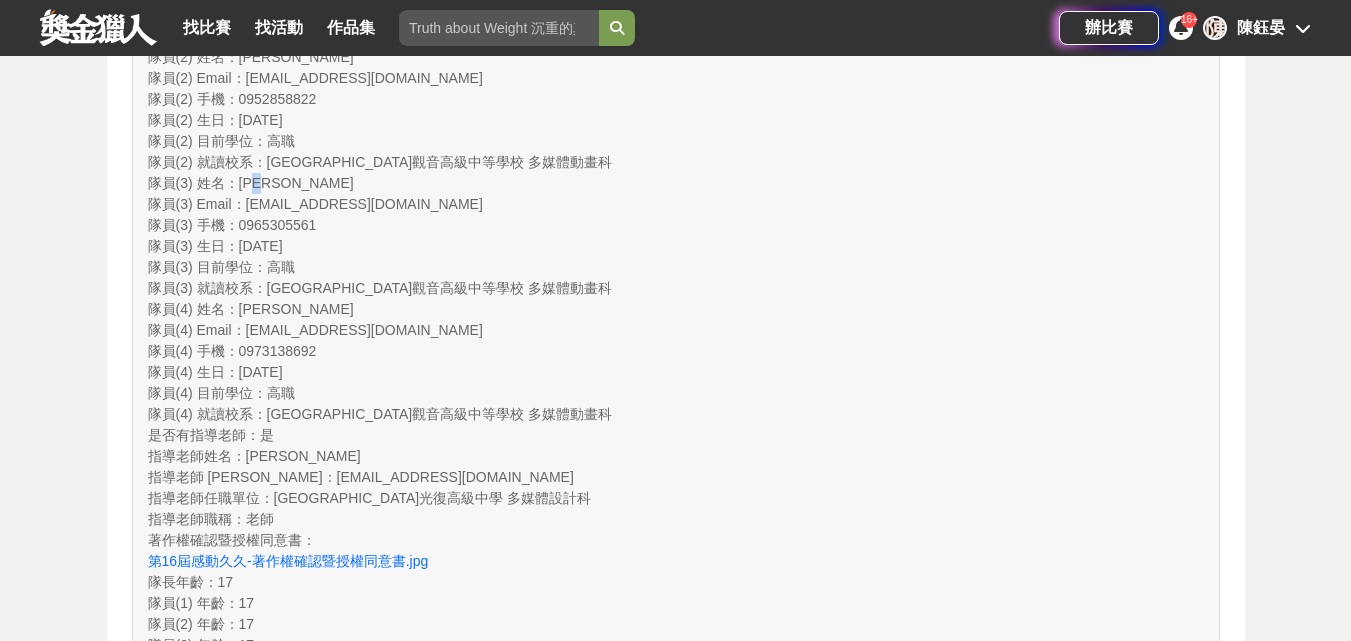 drag, startPoint x: 282, startPoint y: 189, endPoint x: 266, endPoint y: 185, distance: 16.492422 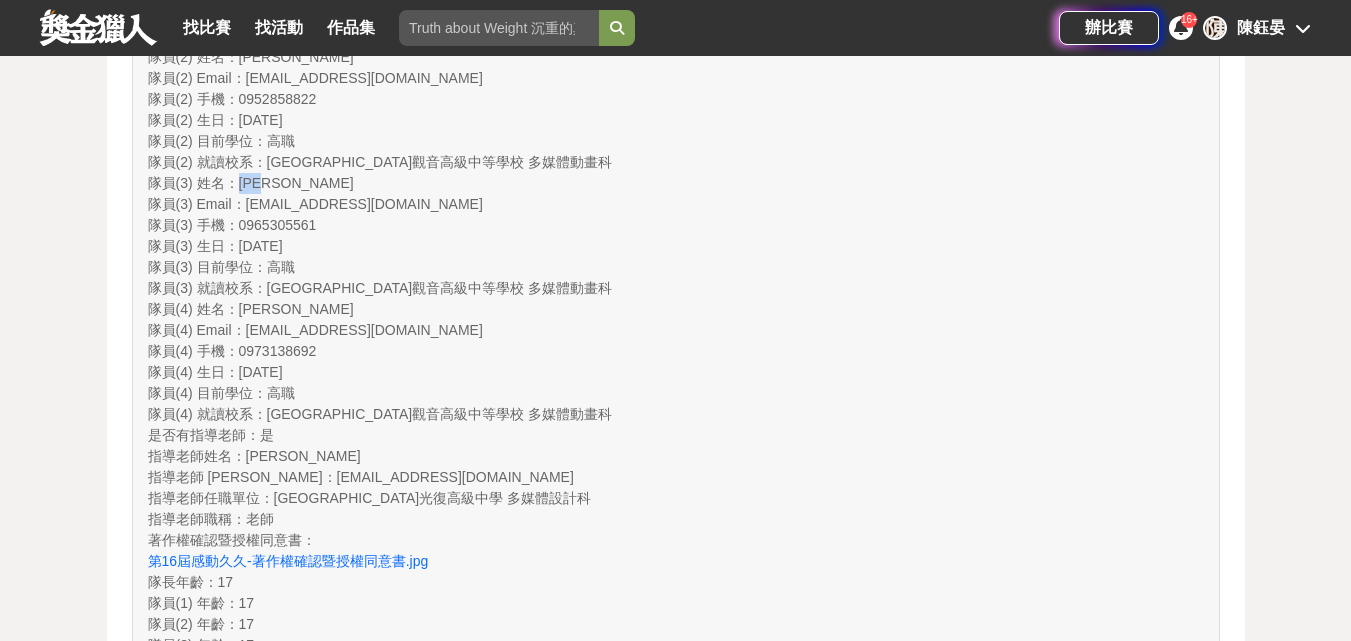 drag, startPoint x: 279, startPoint y: 184, endPoint x: 243, endPoint y: 179, distance: 36.345562 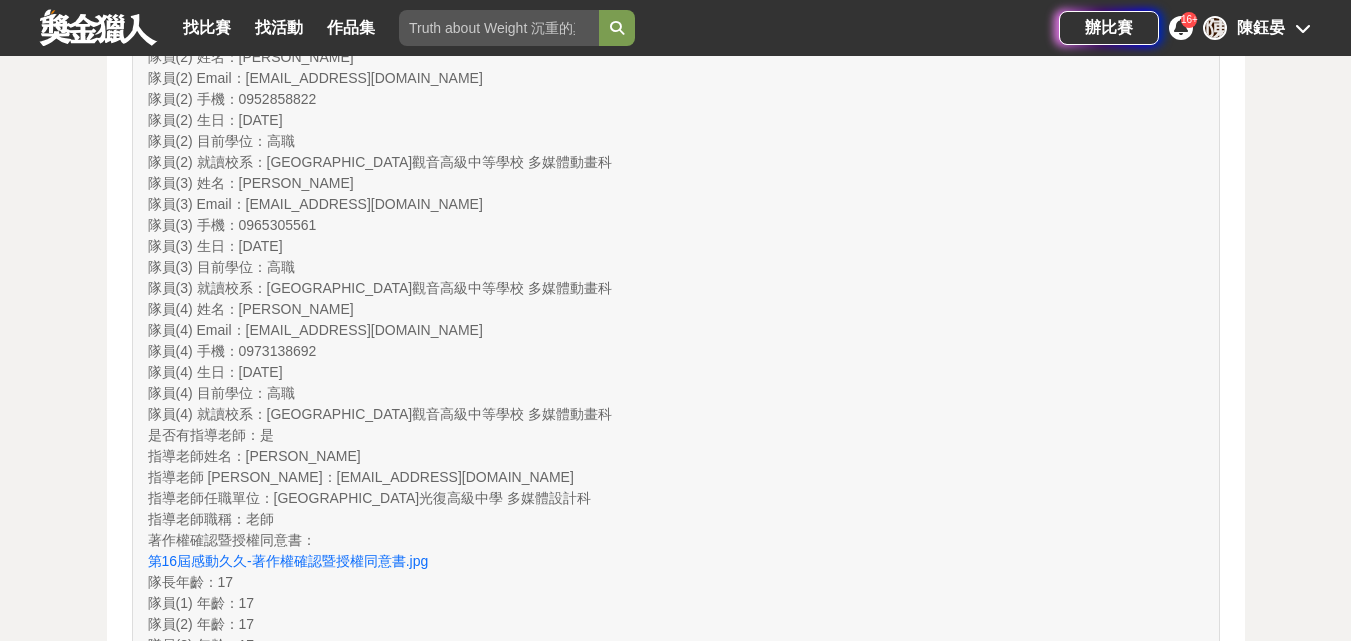 click on "隊員(4) 姓名 ： 林以婕" at bounding box center [676, 309] 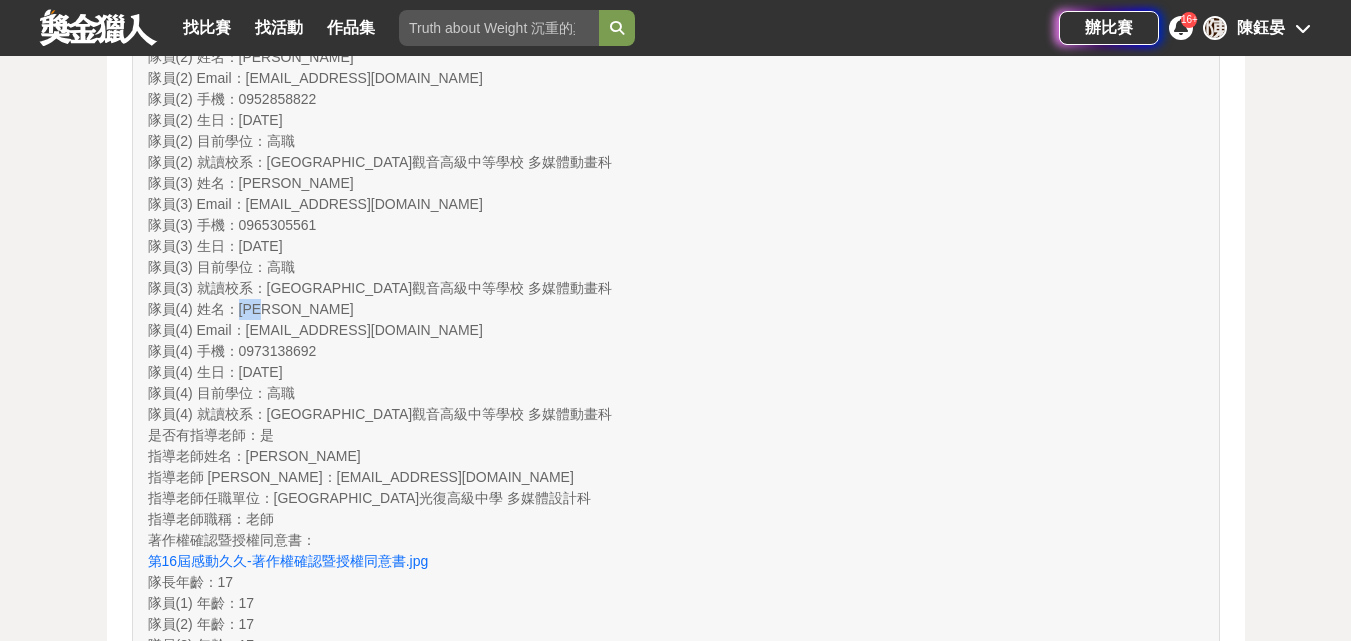 drag, startPoint x: 278, startPoint y: 309, endPoint x: 243, endPoint y: 304, distance: 35.35534 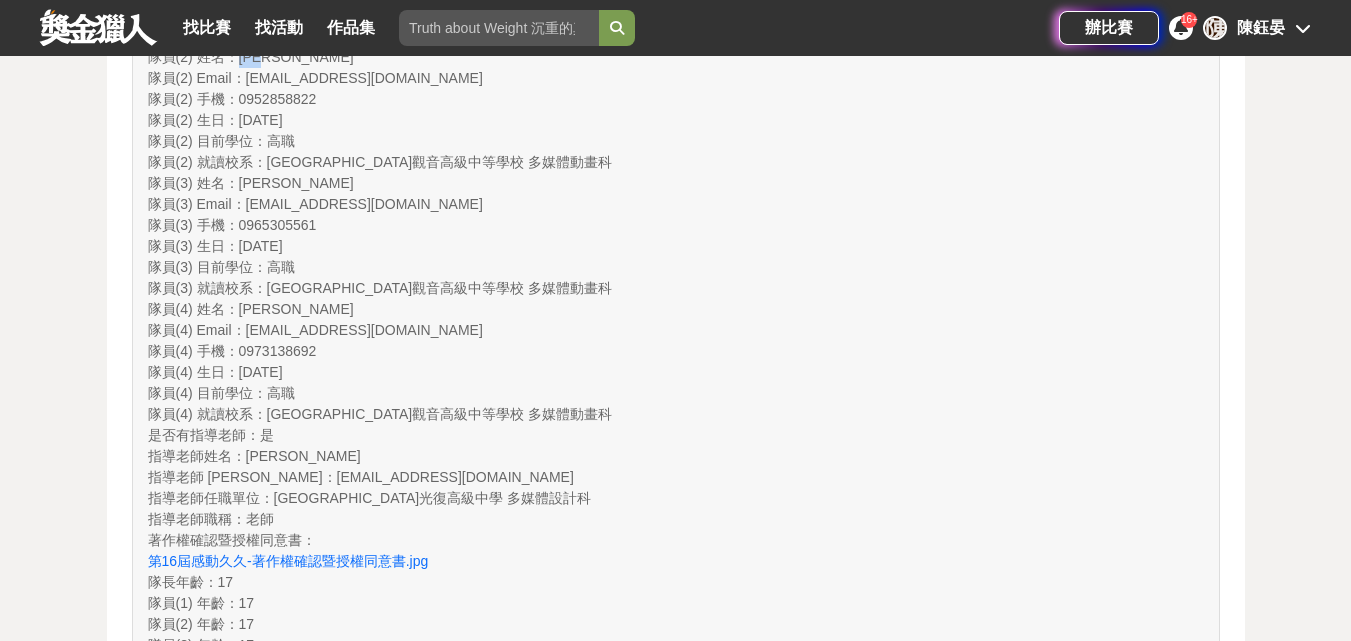 drag, startPoint x: 280, startPoint y: 67, endPoint x: 242, endPoint y: 61, distance: 38.470768 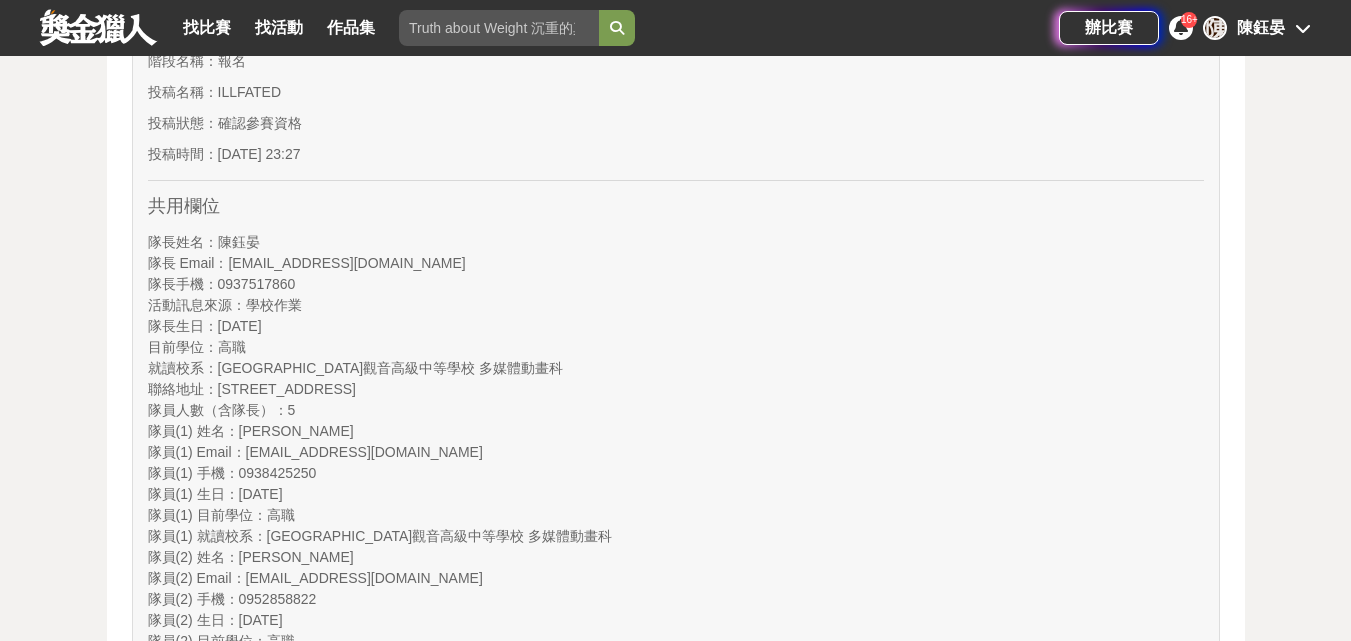 click on "隊員人數（含隊長） ： 5" at bounding box center [676, 410] 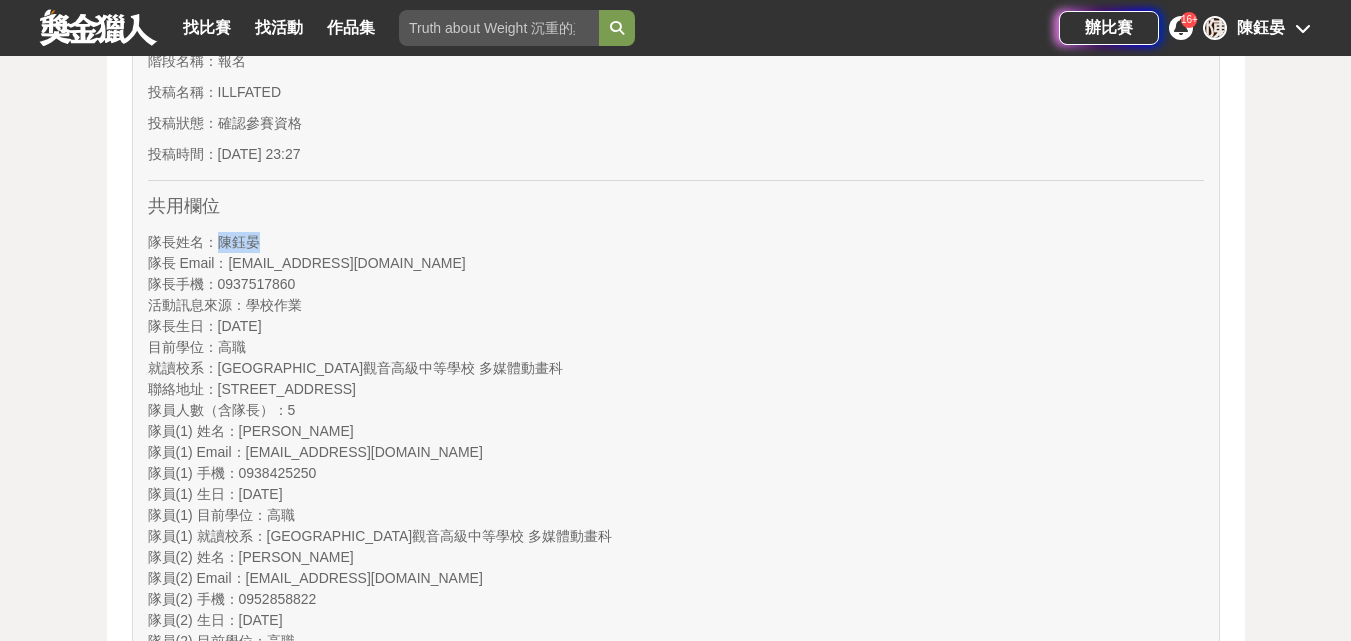 drag, startPoint x: 256, startPoint y: 244, endPoint x: 219, endPoint y: 239, distance: 37.336308 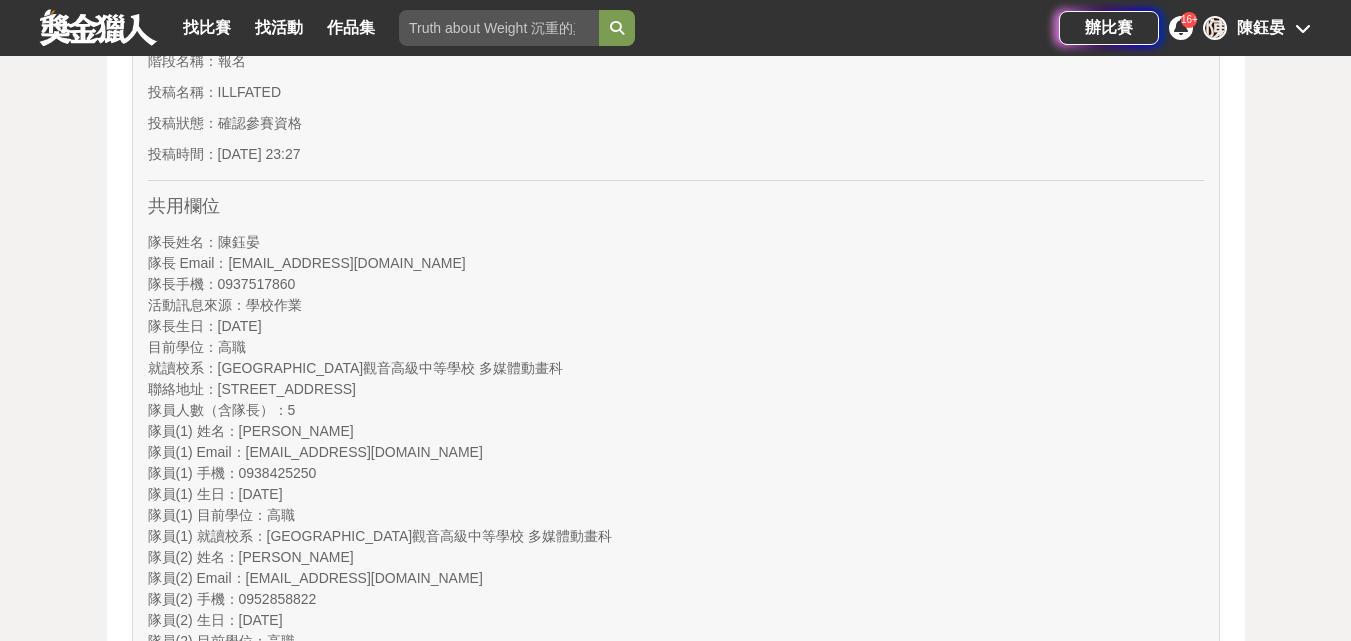 click on "隊長生日 ： 2007-11-05" at bounding box center (676, 326) 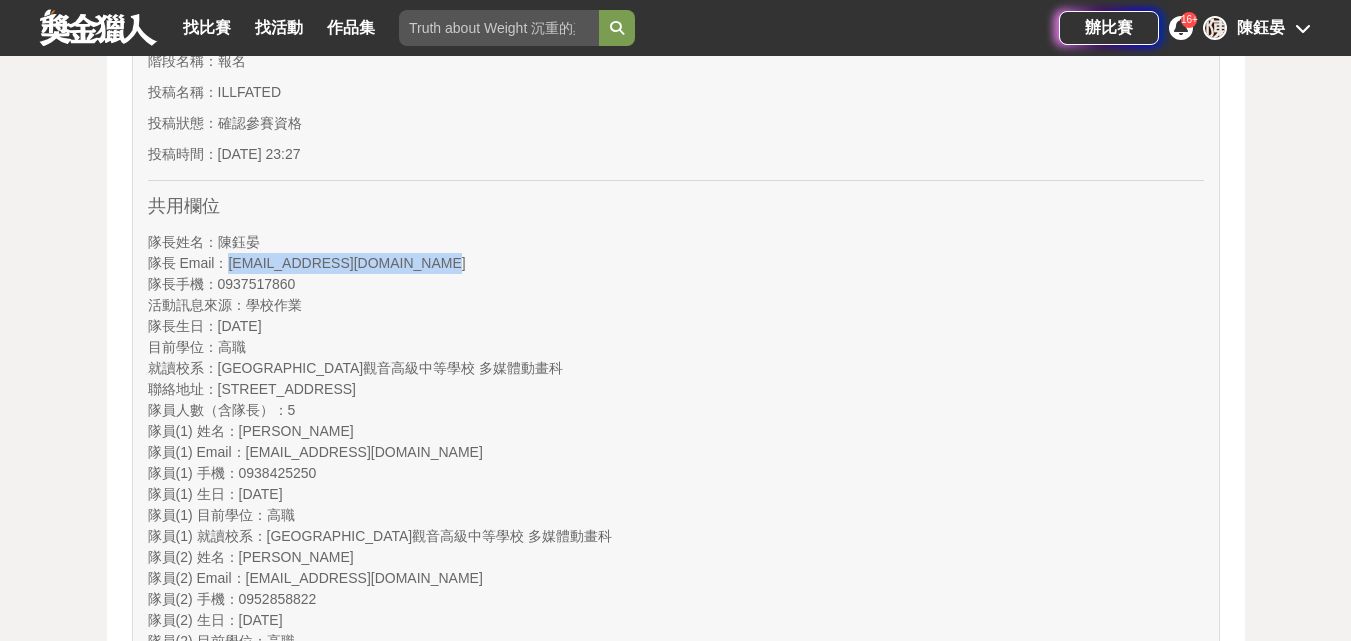 drag, startPoint x: 417, startPoint y: 265, endPoint x: 232, endPoint y: 260, distance: 185.06755 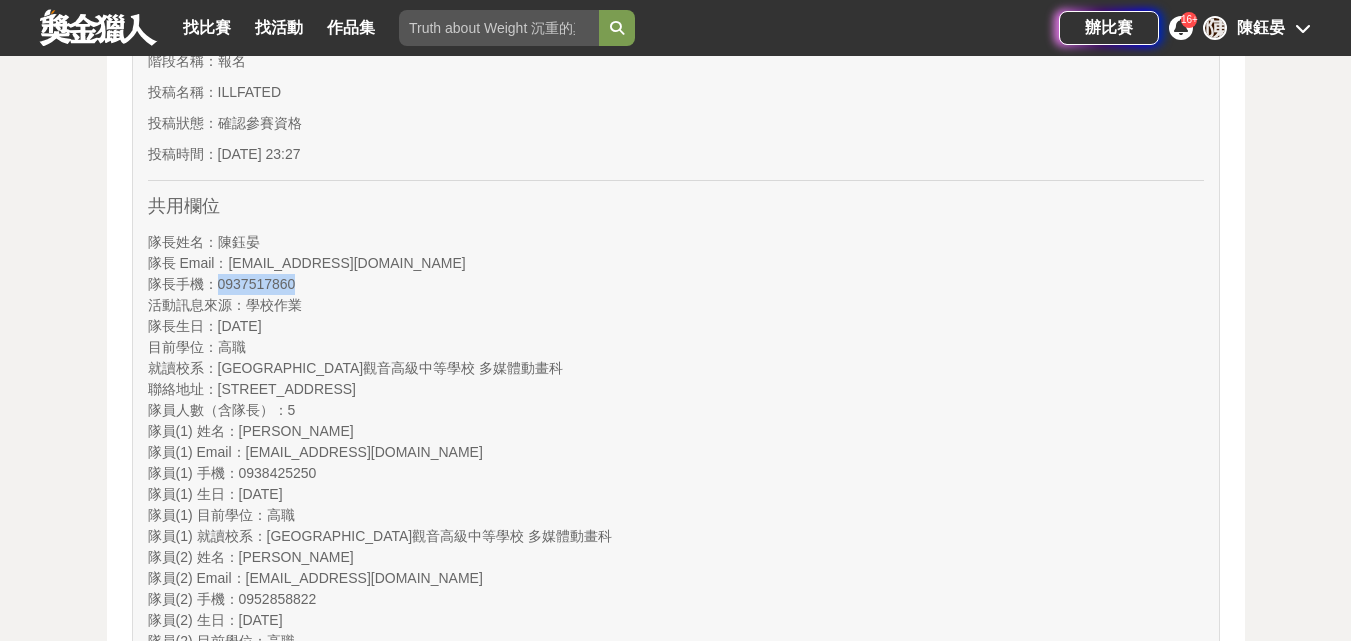 drag, startPoint x: 292, startPoint y: 287, endPoint x: 282, endPoint y: 294, distance: 12.206555 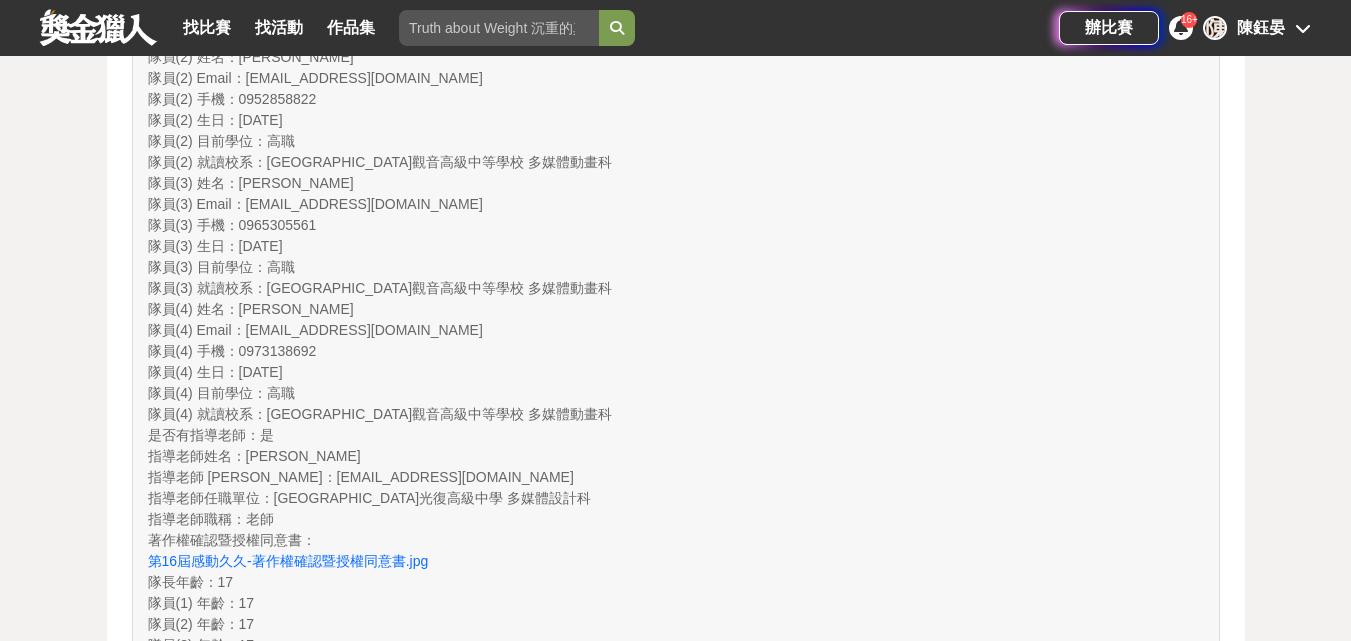 click on "1123016@stu.gish.tyc.edu.tw" at bounding box center (364, 330) 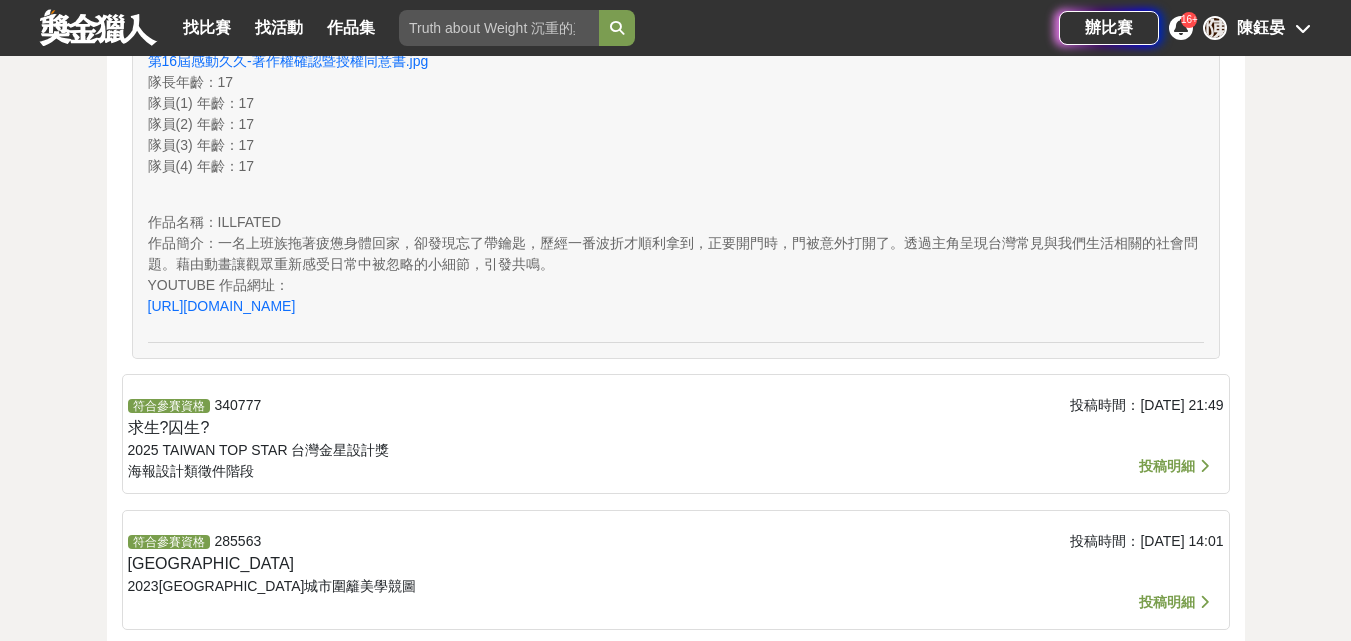 scroll, scrollTop: 1000, scrollLeft: 0, axis: vertical 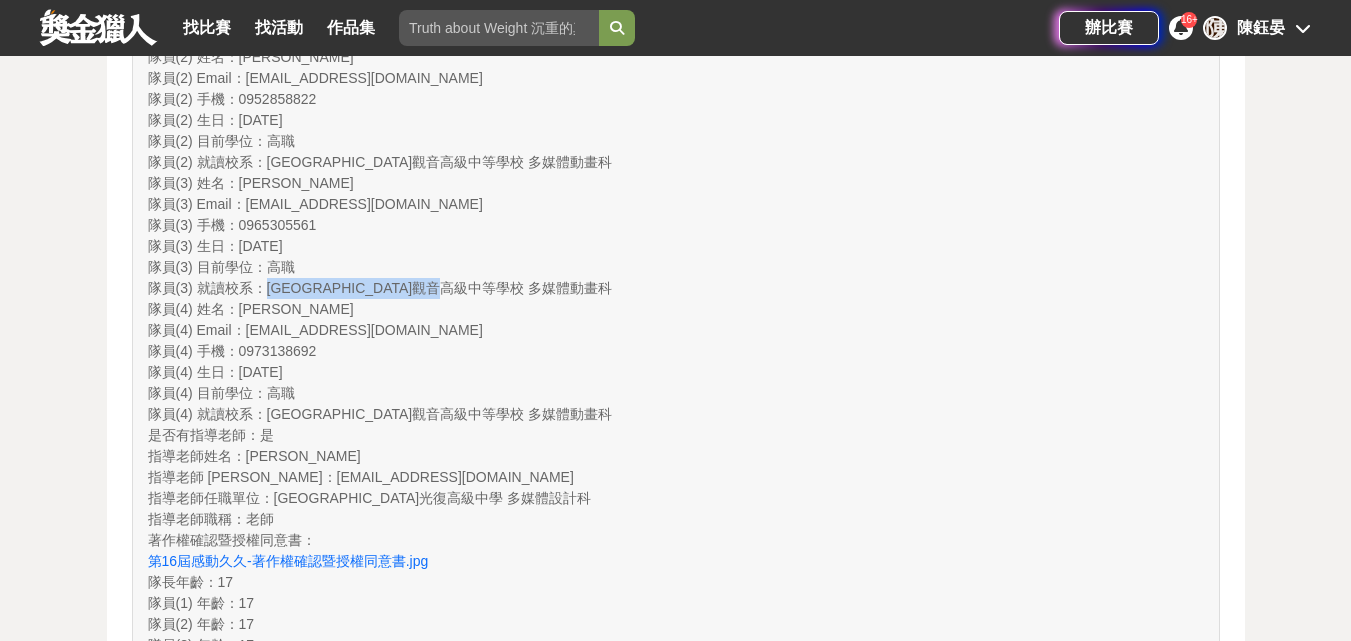 drag, startPoint x: 521, startPoint y: 286, endPoint x: 270, endPoint y: 293, distance: 251.0976 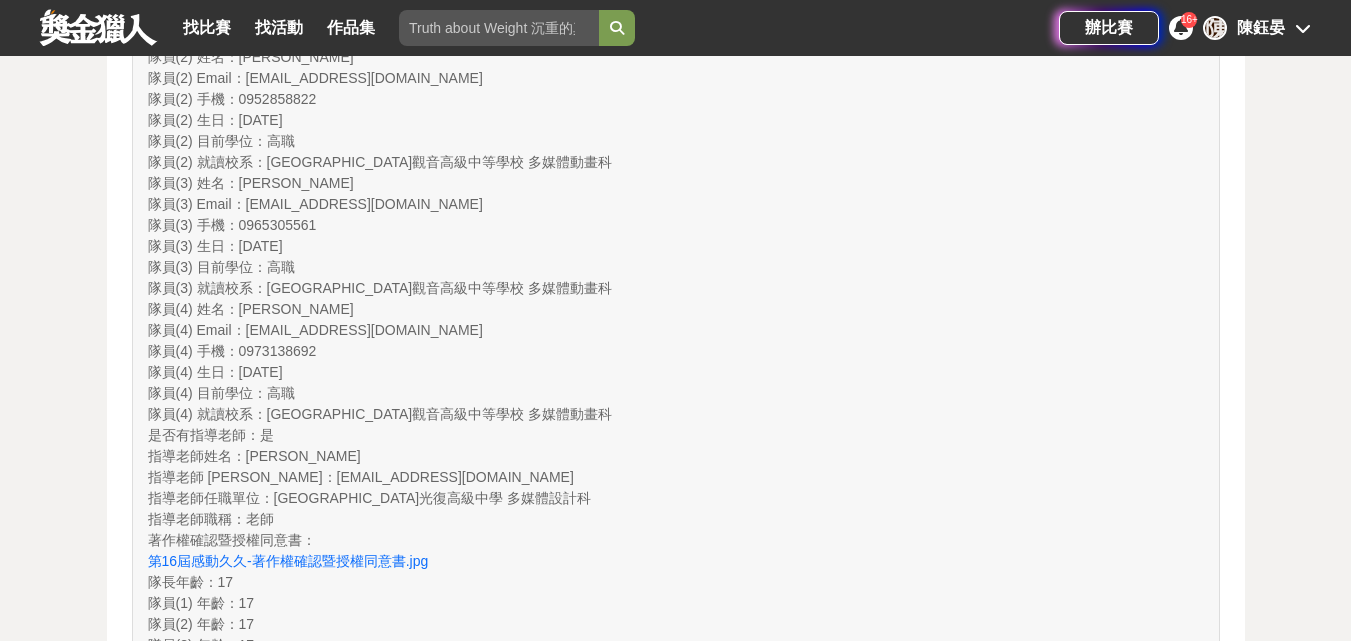 click on "高職" at bounding box center (281, 267) 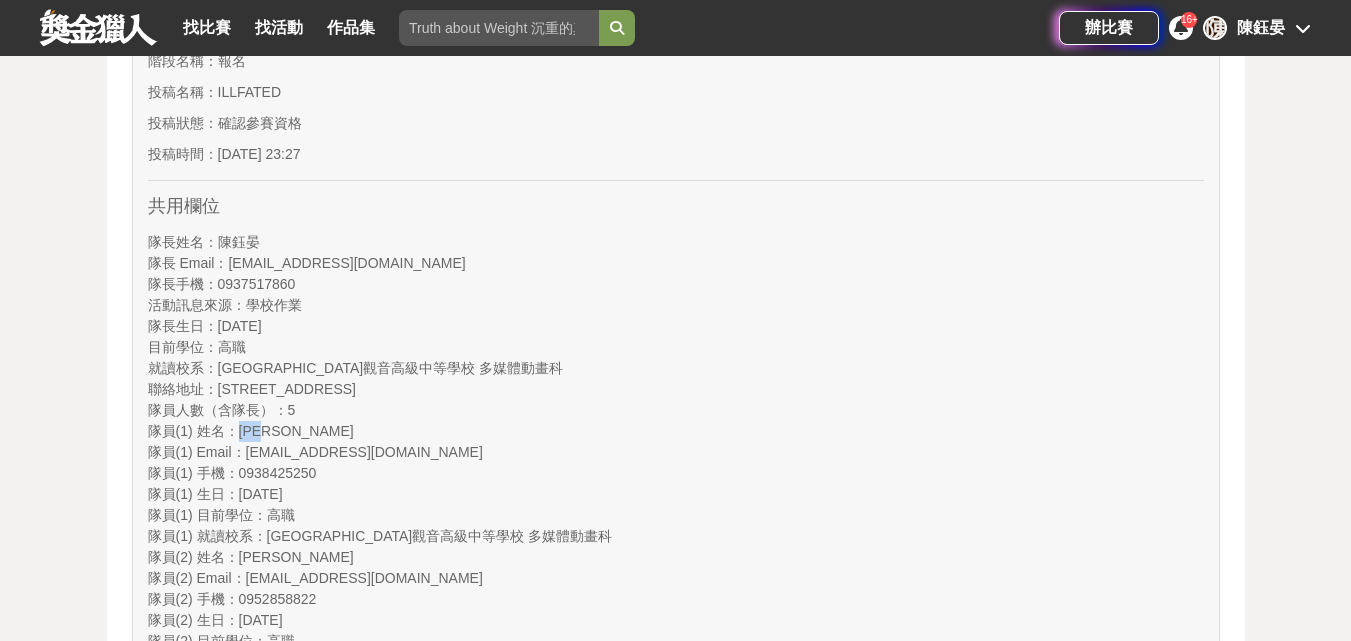 drag, startPoint x: 258, startPoint y: 432, endPoint x: 238, endPoint y: 434, distance: 20.09975 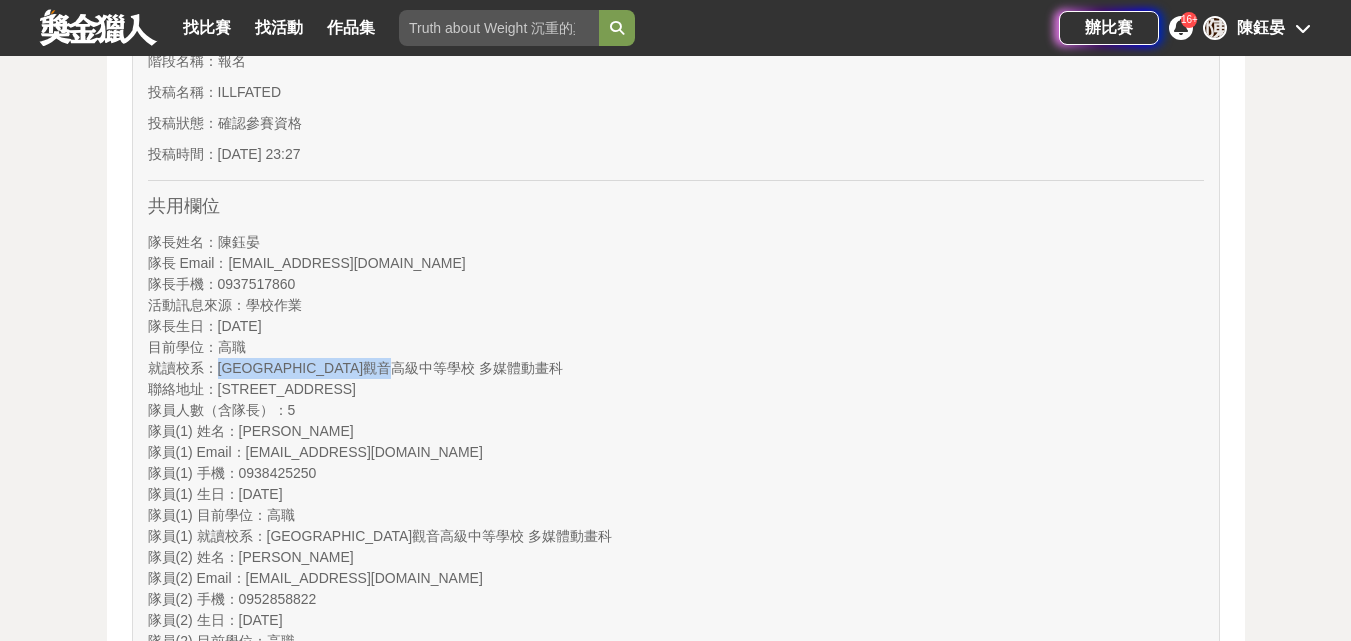 drag, startPoint x: 471, startPoint y: 370, endPoint x: 221, endPoint y: 370, distance: 250 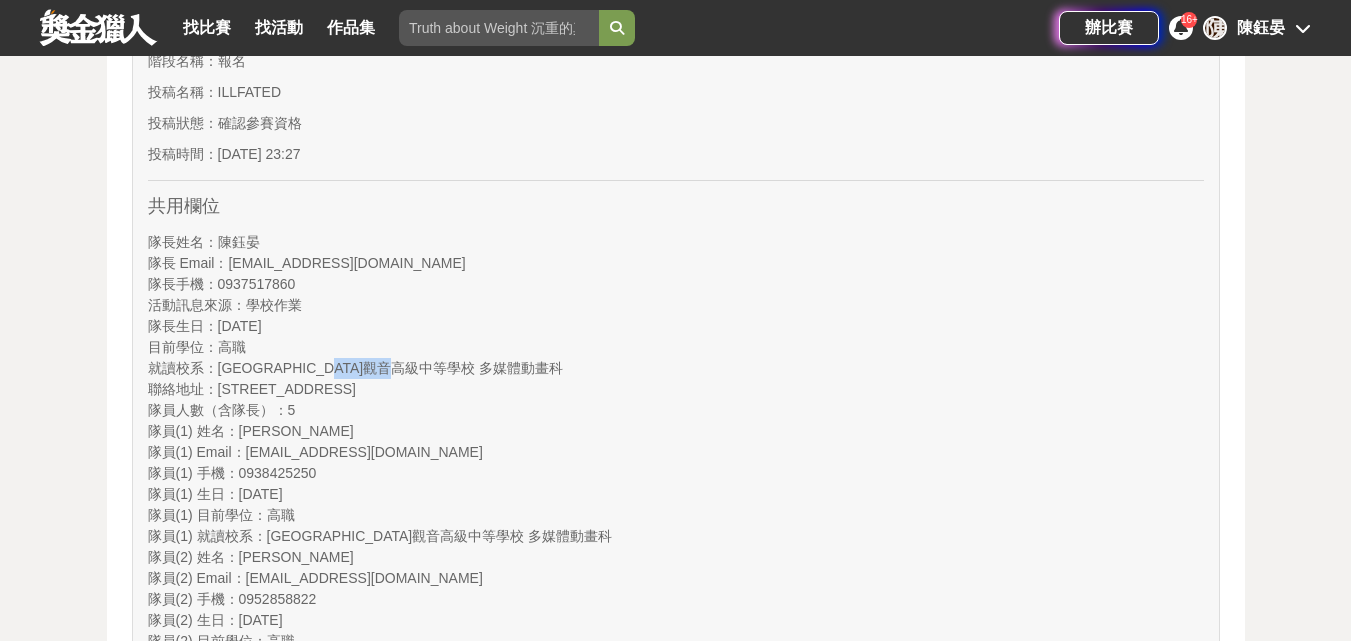 drag, startPoint x: 475, startPoint y: 370, endPoint x: 393, endPoint y: 360, distance: 82.607506 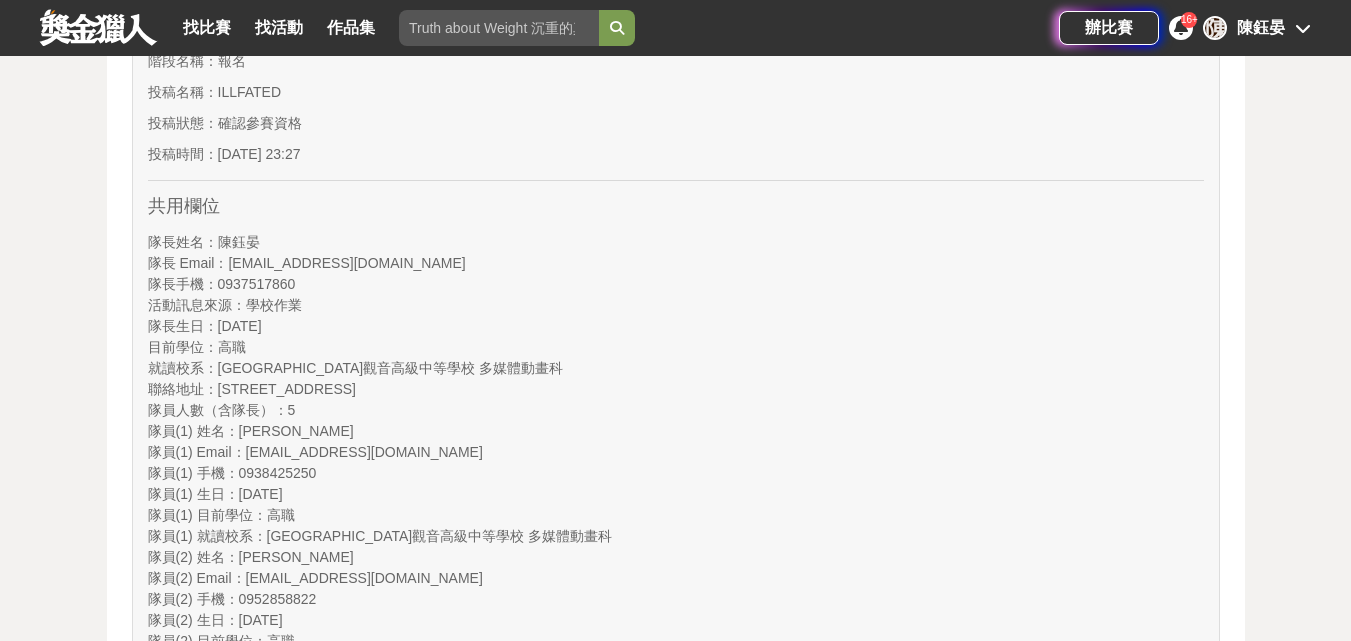 click on "活動訊息來源 ： 學校作業" at bounding box center (676, 305) 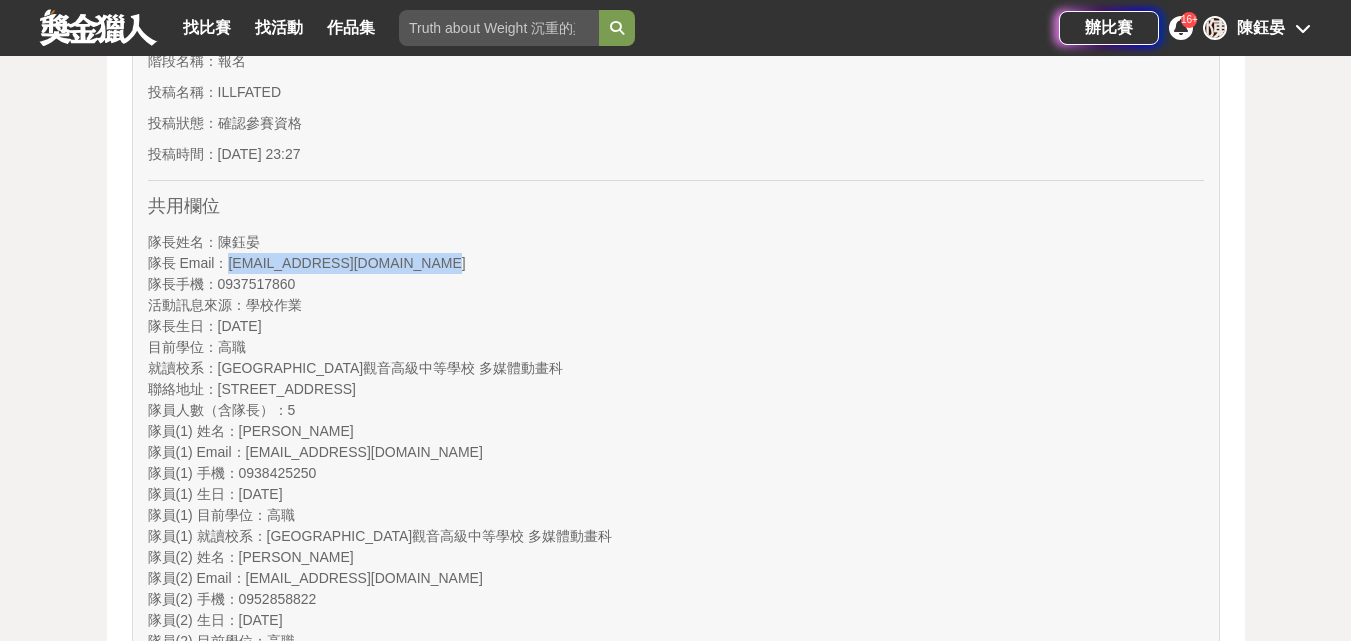 drag, startPoint x: 422, startPoint y: 263, endPoint x: 318, endPoint y: 290, distance: 107.44766 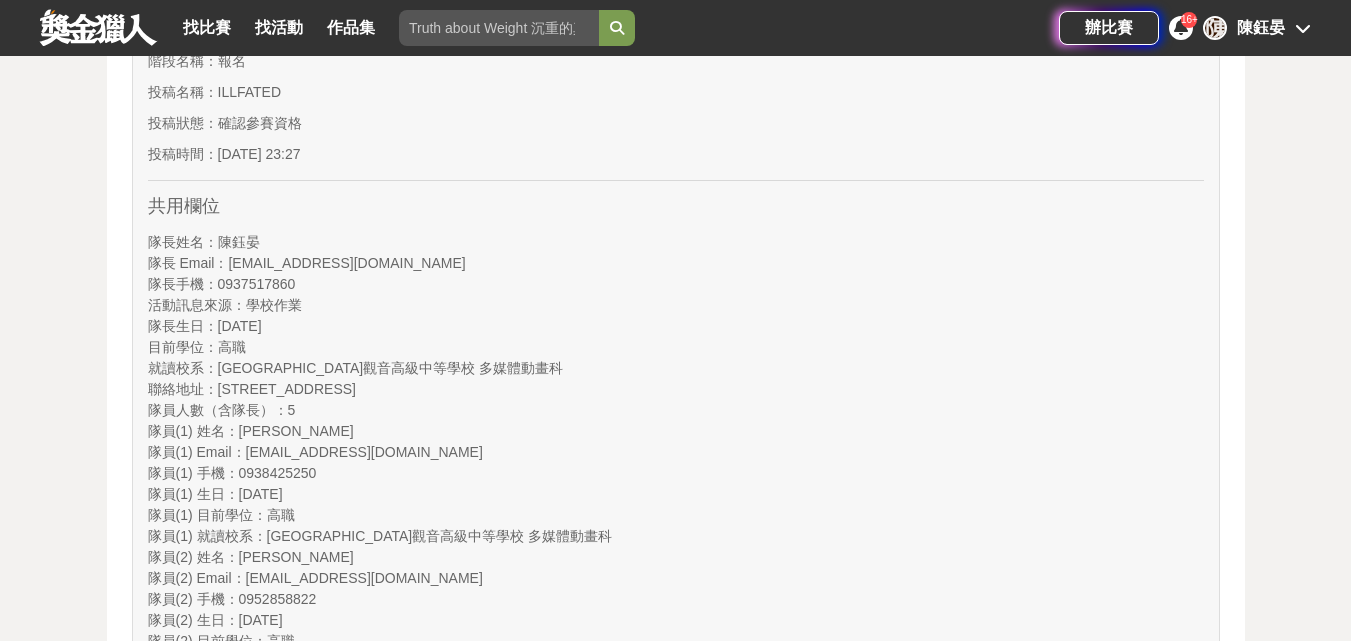 click on "目前學位 ： 高職" at bounding box center (676, 347) 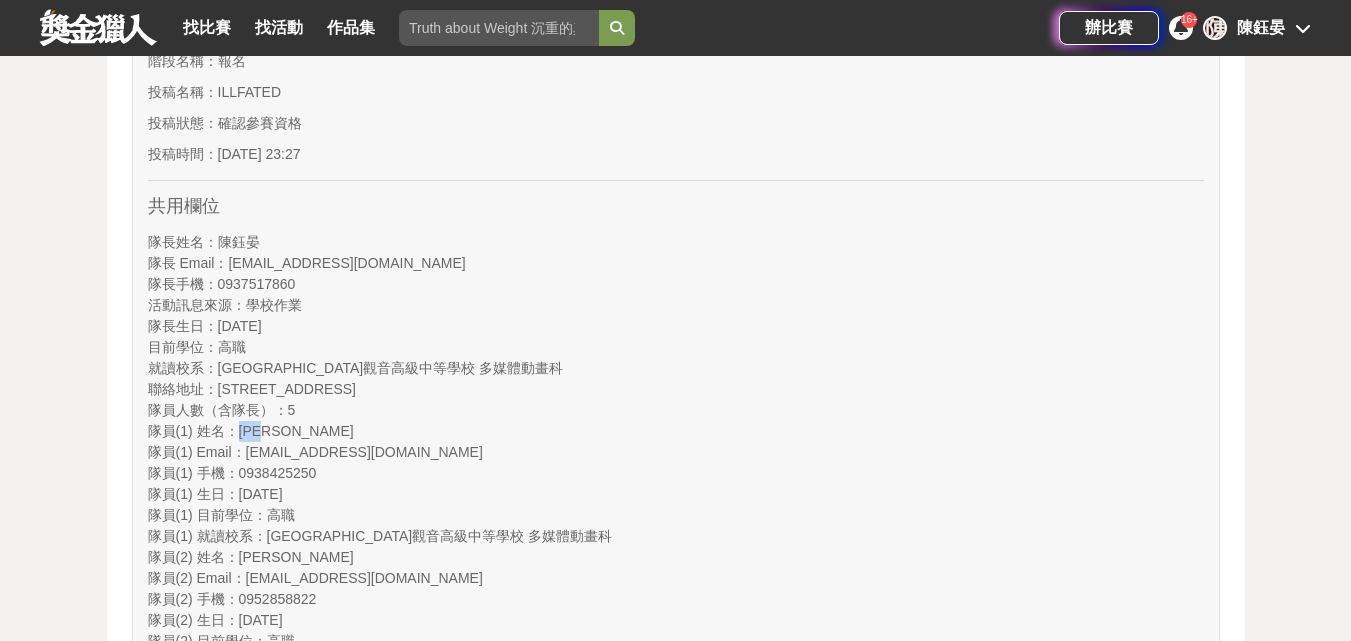 drag, startPoint x: 279, startPoint y: 431, endPoint x: 239, endPoint y: 435, distance: 40.1995 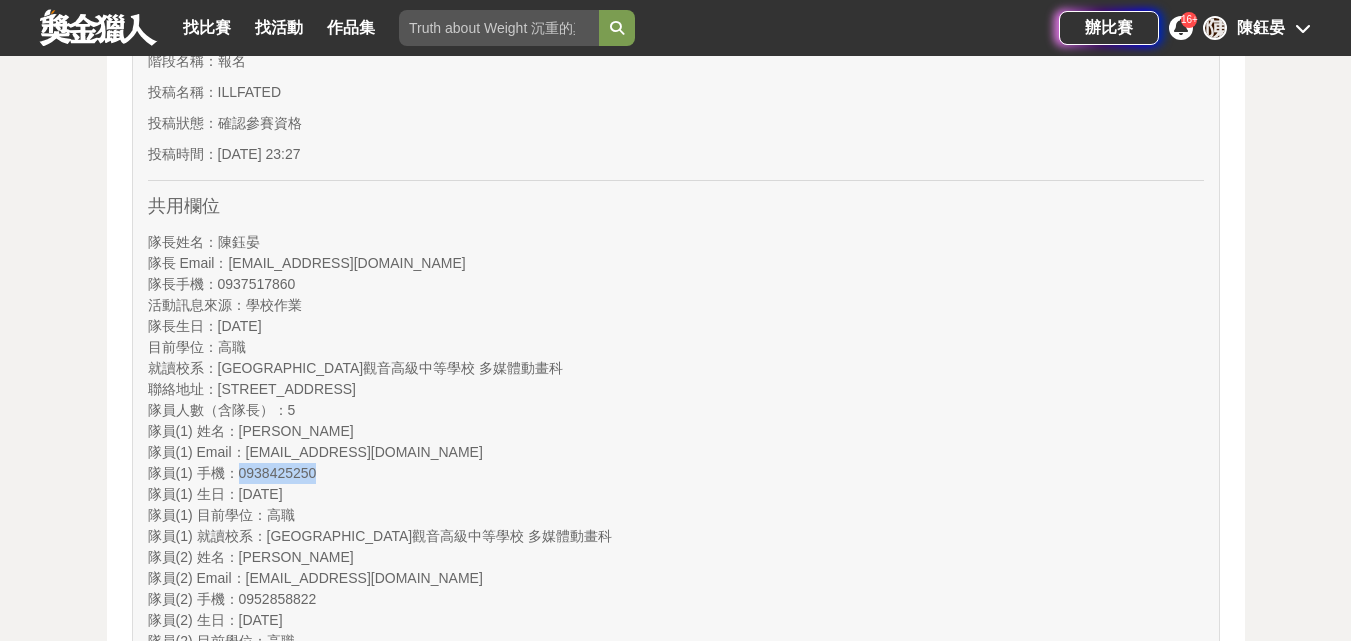 drag, startPoint x: 325, startPoint y: 474, endPoint x: 425, endPoint y: 483, distance: 100.40418 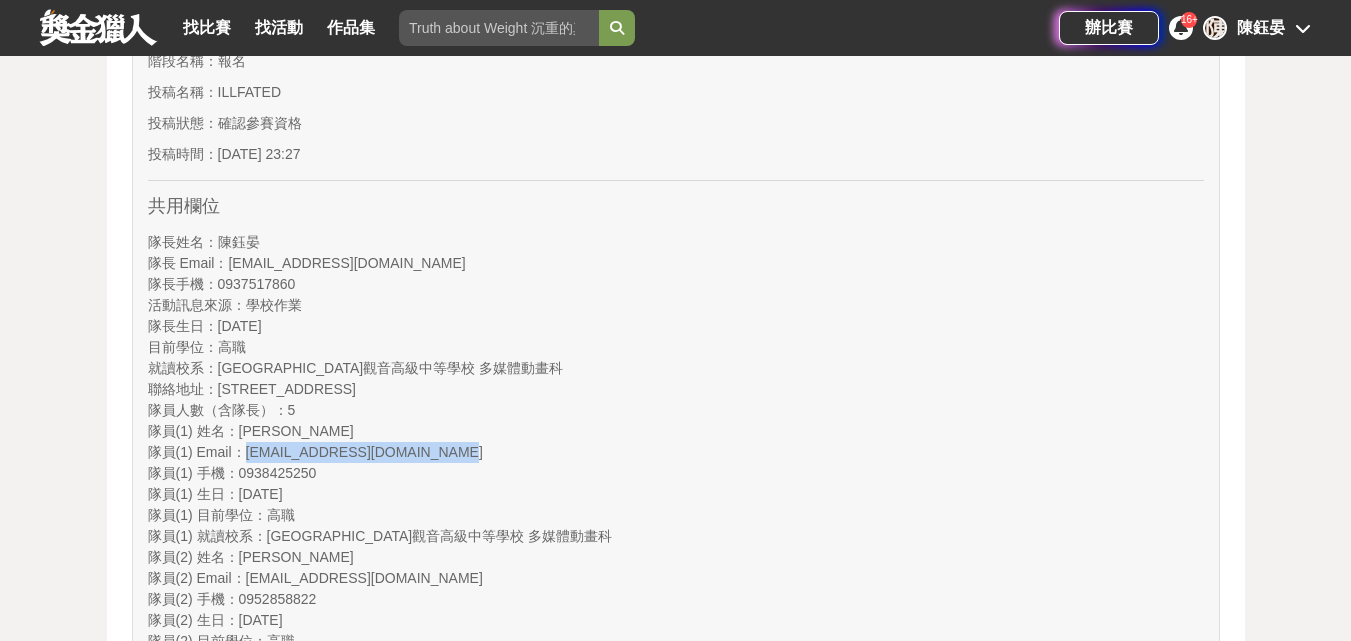 drag, startPoint x: 438, startPoint y: 454, endPoint x: 247, endPoint y: 453, distance: 191.00262 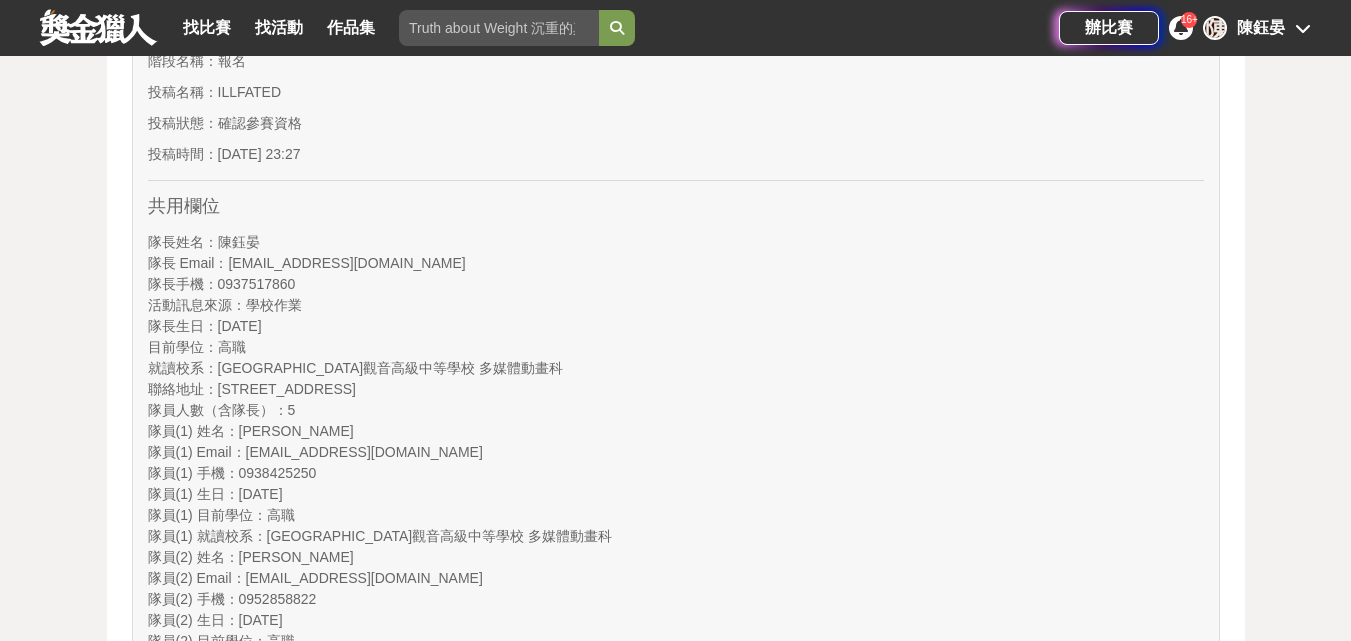 click on "隊員(1) 目前學位 ： 高職" at bounding box center [676, 515] 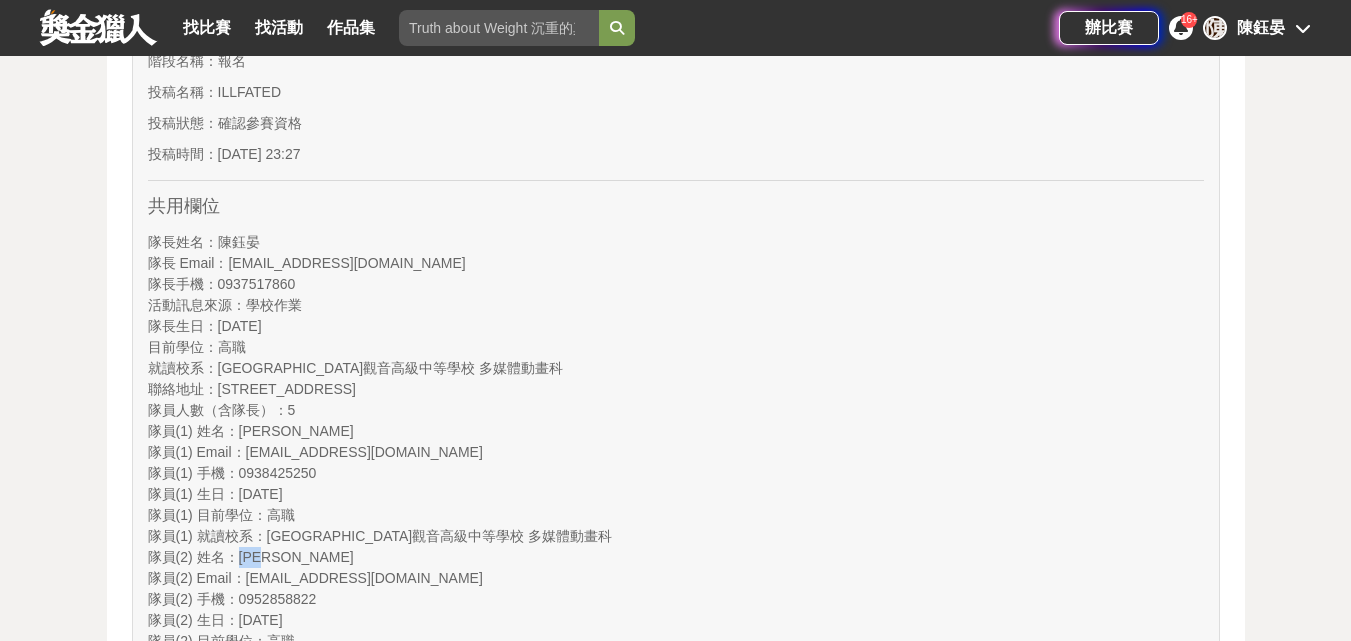 drag, startPoint x: 285, startPoint y: 557, endPoint x: 240, endPoint y: 557, distance: 45 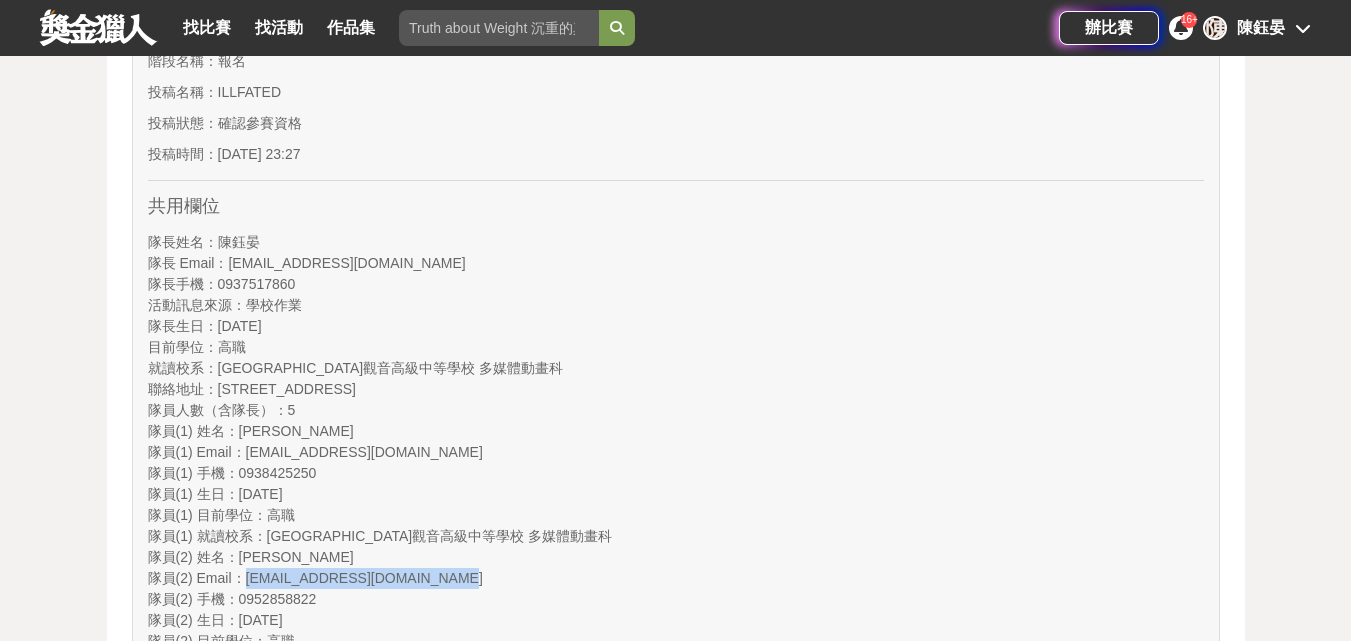 drag, startPoint x: 433, startPoint y: 578, endPoint x: 249, endPoint y: 580, distance: 184.01086 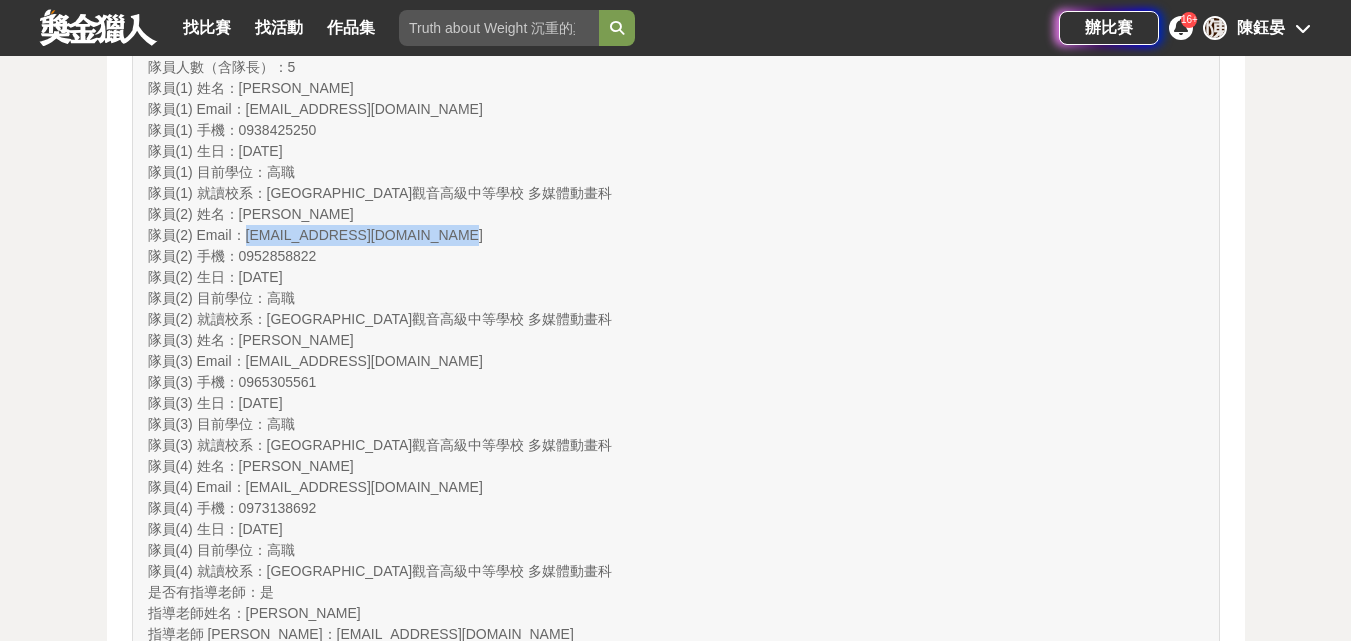 scroll, scrollTop: 848, scrollLeft: 0, axis: vertical 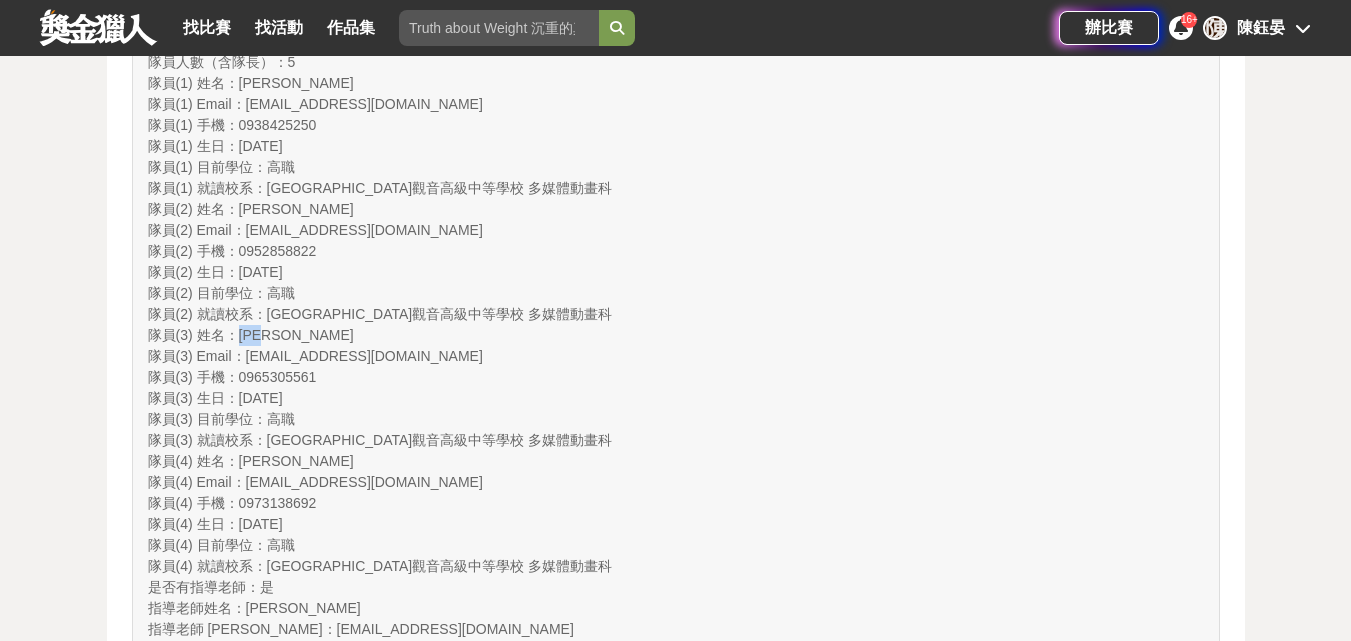 drag, startPoint x: 279, startPoint y: 333, endPoint x: 243, endPoint y: 336, distance: 36.124783 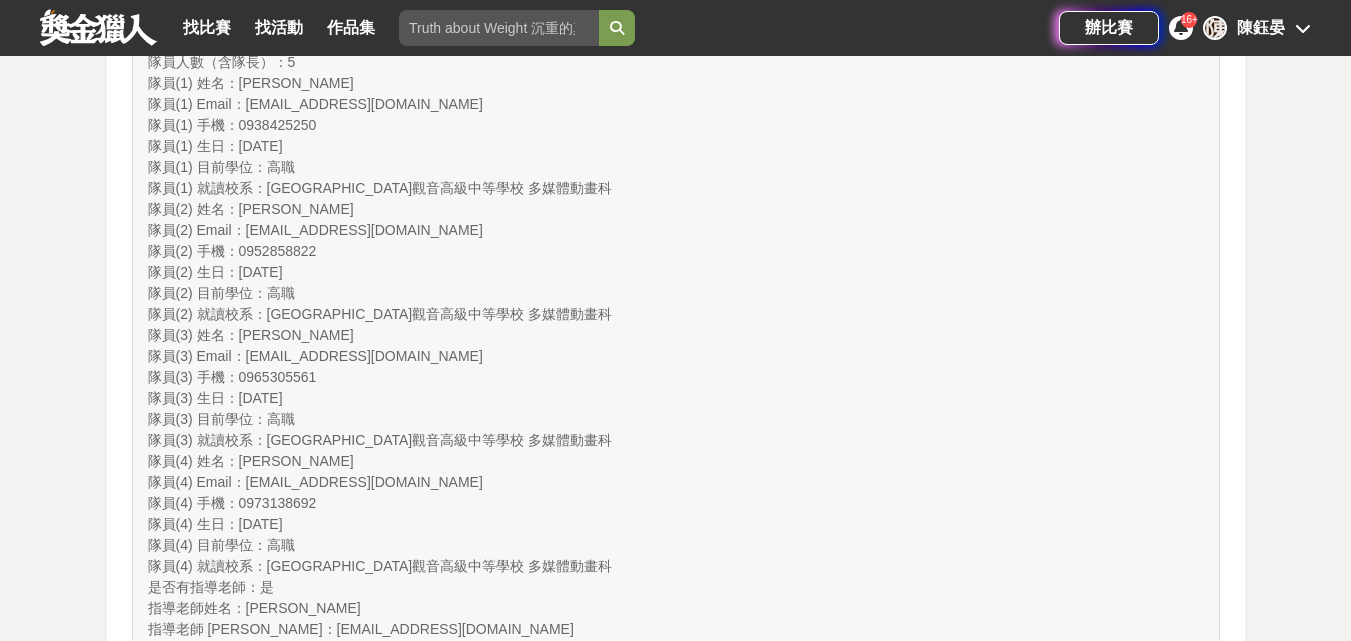 click on "2008-01-10" at bounding box center (261, 272) 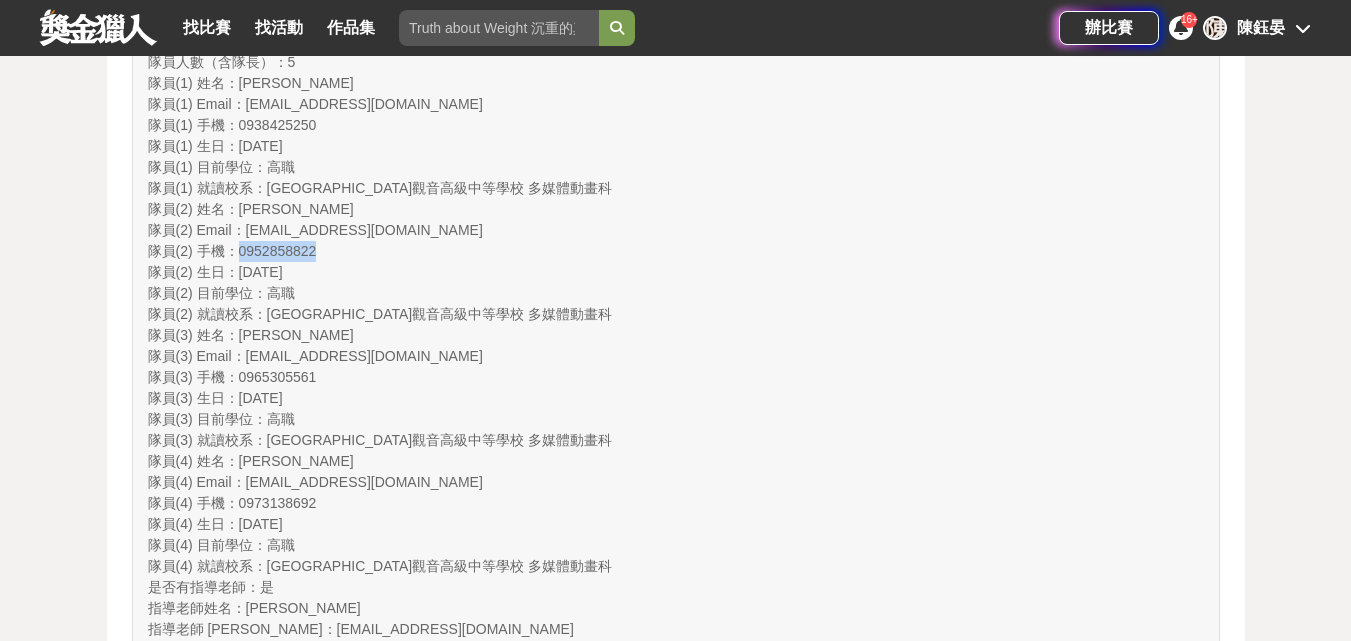 drag, startPoint x: 312, startPoint y: 249, endPoint x: 365, endPoint y: 265, distance: 55.362442 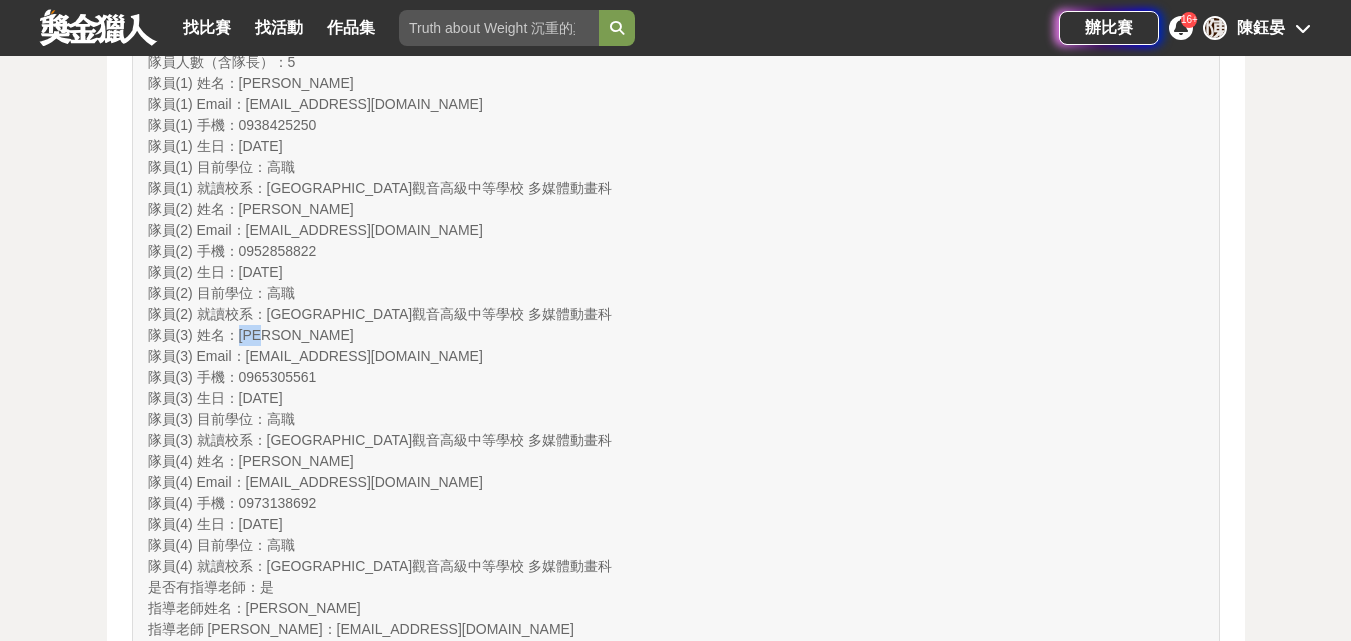 drag, startPoint x: 277, startPoint y: 334, endPoint x: 249, endPoint y: 334, distance: 28 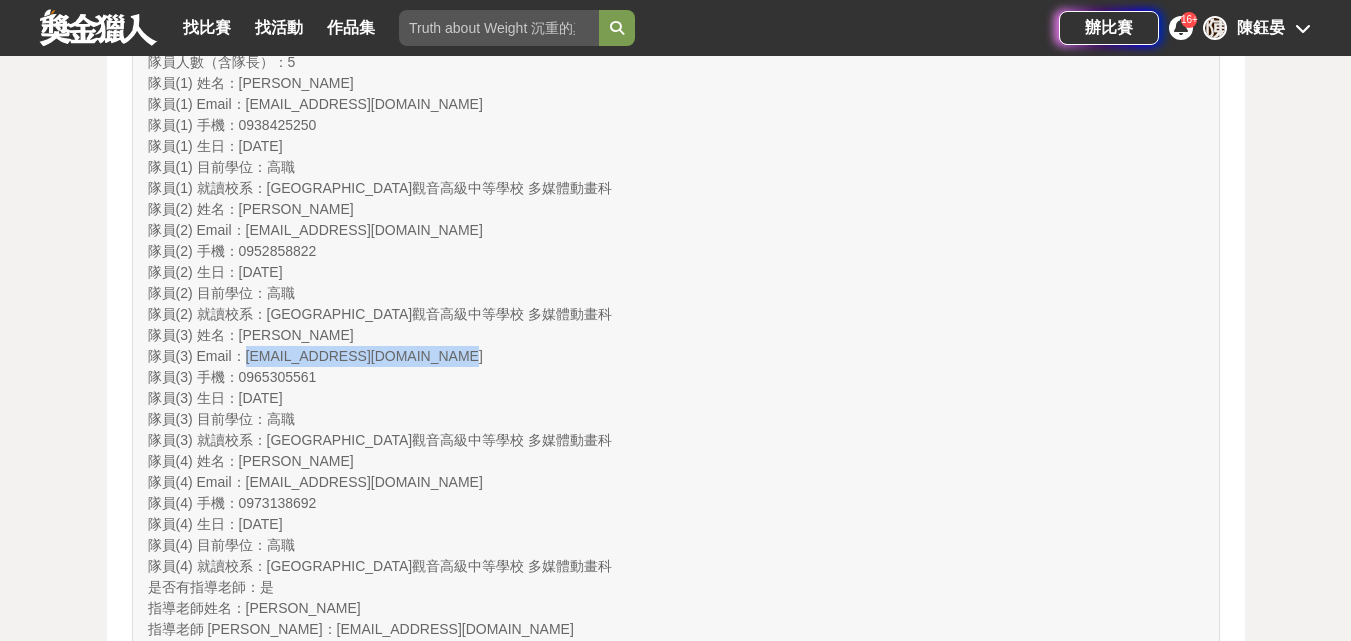 drag, startPoint x: 432, startPoint y: 351, endPoint x: 250, endPoint y: 353, distance: 182.01099 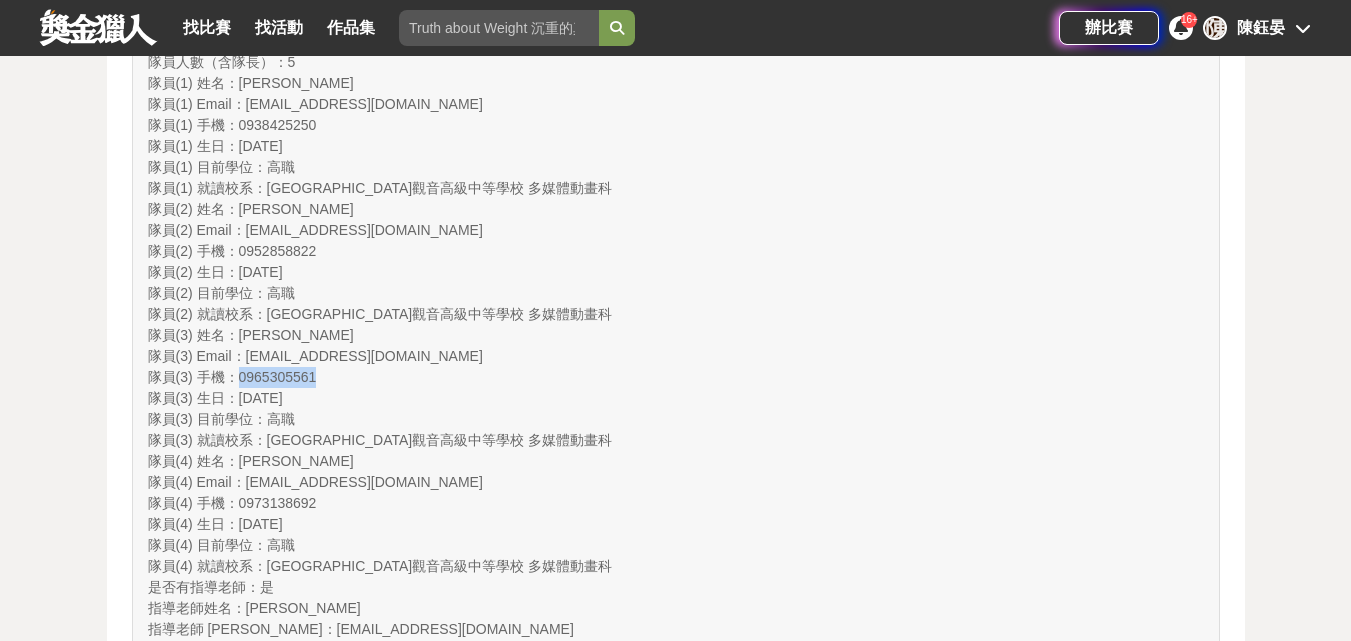 drag, startPoint x: 317, startPoint y: 376, endPoint x: 395, endPoint y: 397, distance: 80.77747 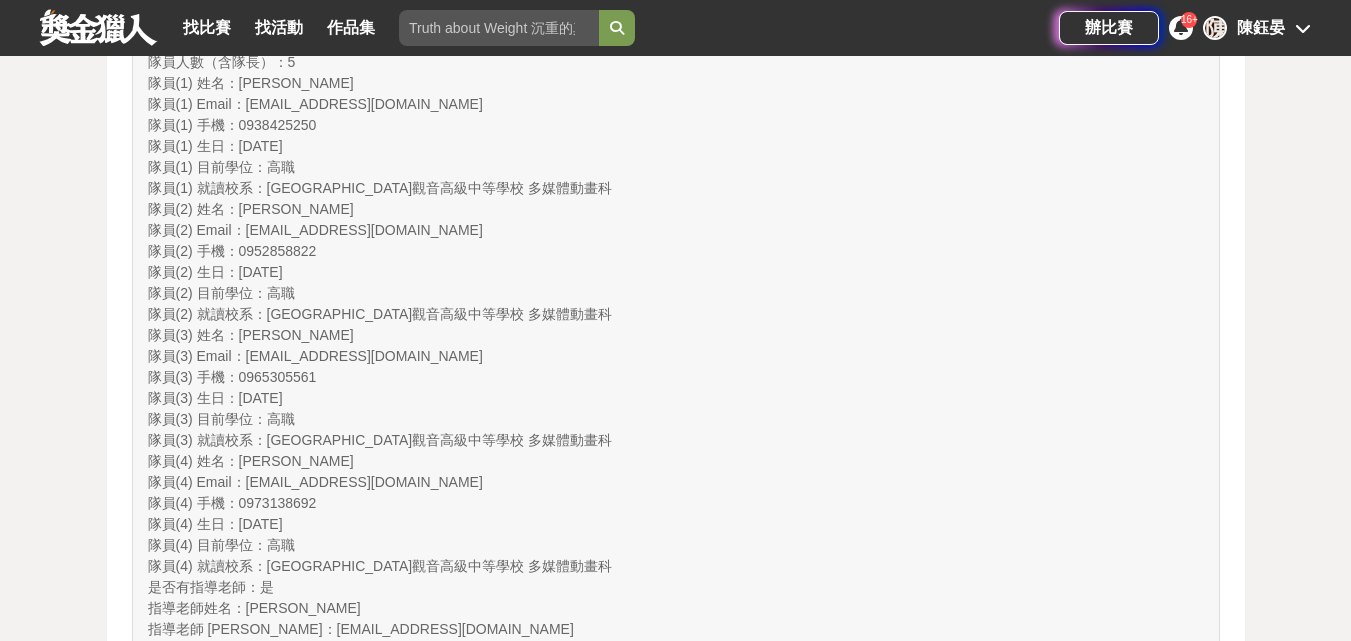 drag, startPoint x: 310, startPoint y: 399, endPoint x: 239, endPoint y: 398, distance: 71.00704 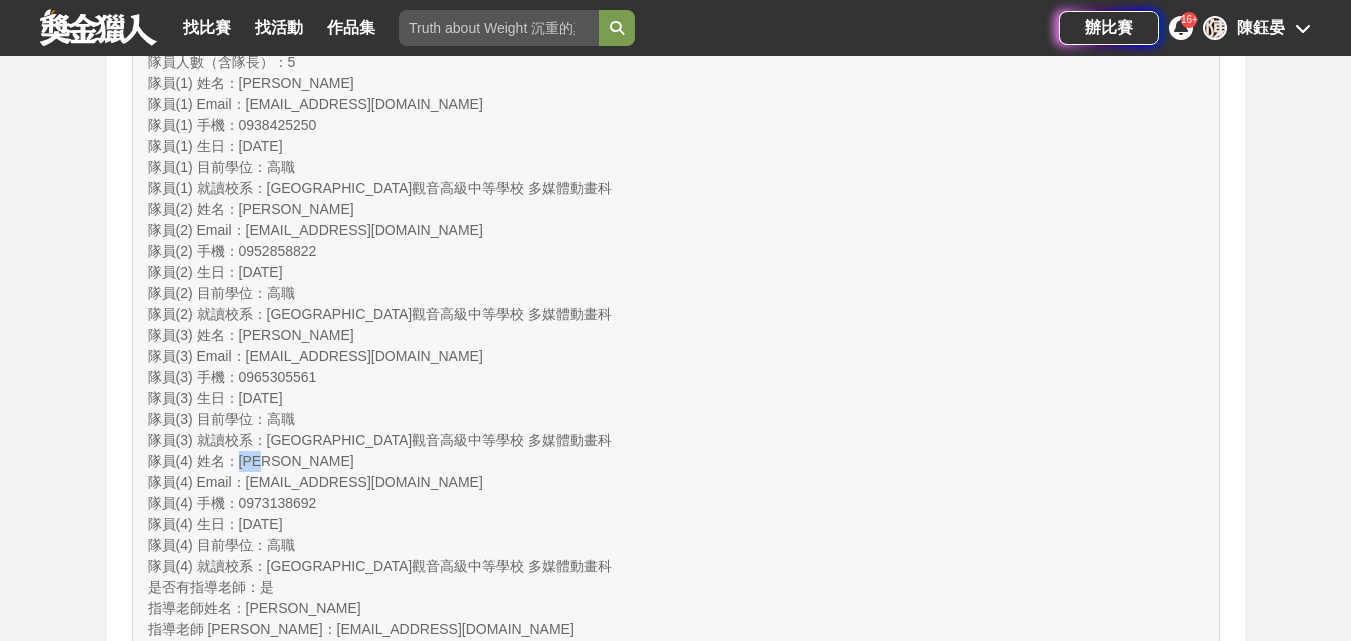drag, startPoint x: 285, startPoint y: 458, endPoint x: 242, endPoint y: 462, distance: 43.185646 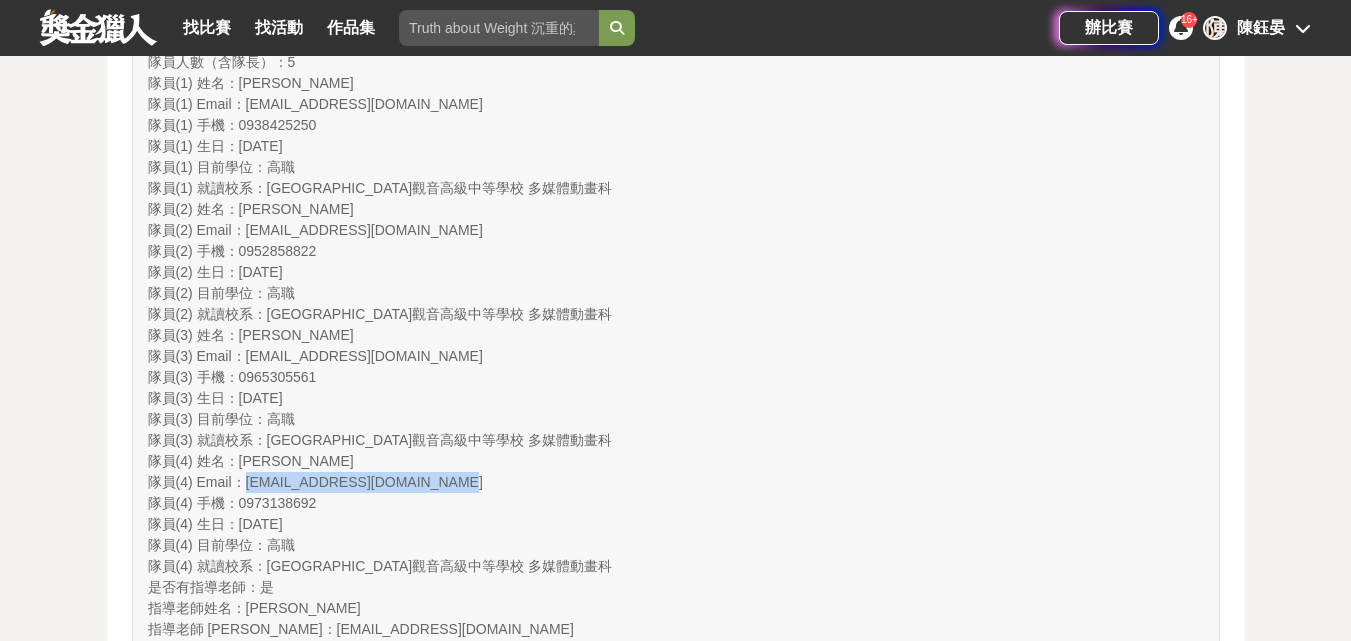 drag, startPoint x: 437, startPoint y: 477, endPoint x: 246, endPoint y: 482, distance: 191.06543 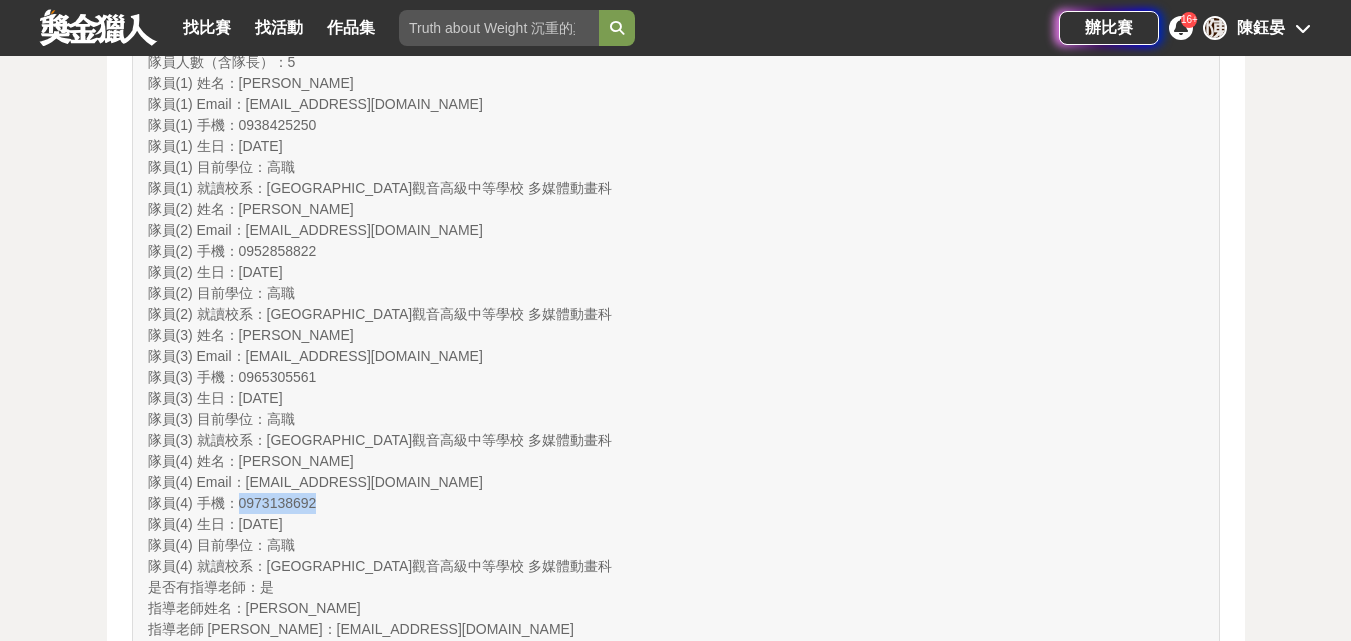 drag, startPoint x: 316, startPoint y: 505, endPoint x: 238, endPoint y: 510, distance: 78.160095 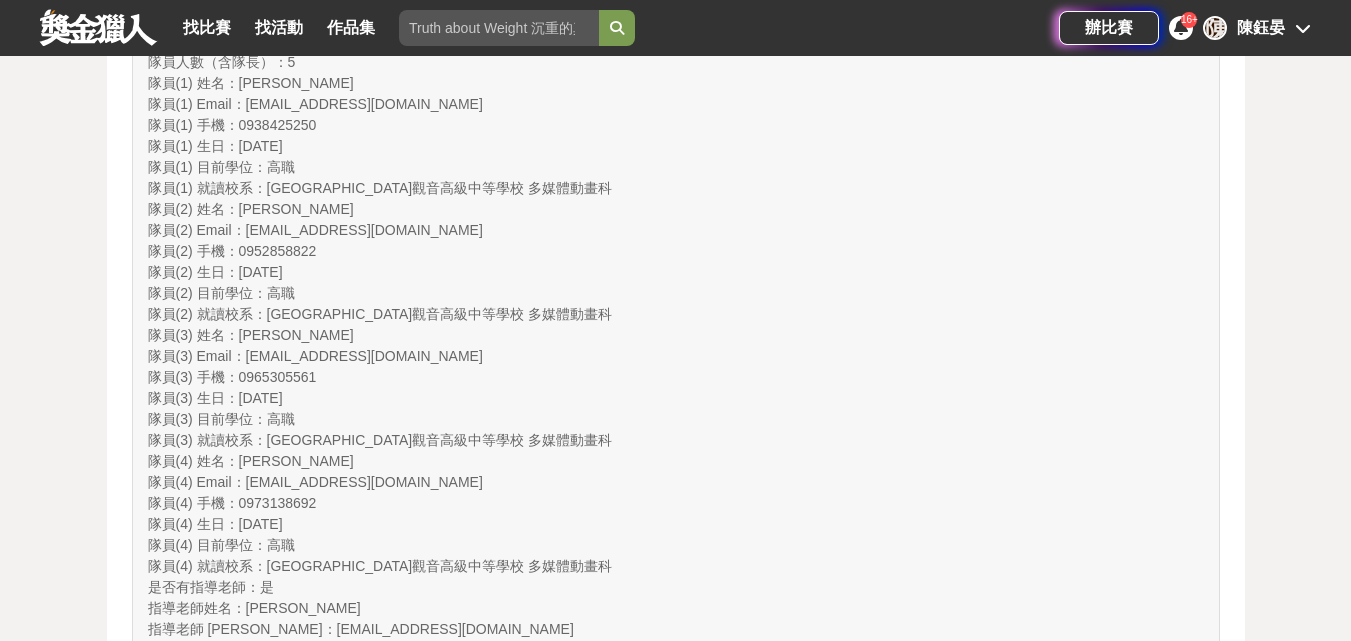 click on "隊員(3) 姓名 ： 林畇祺" at bounding box center [676, 335] 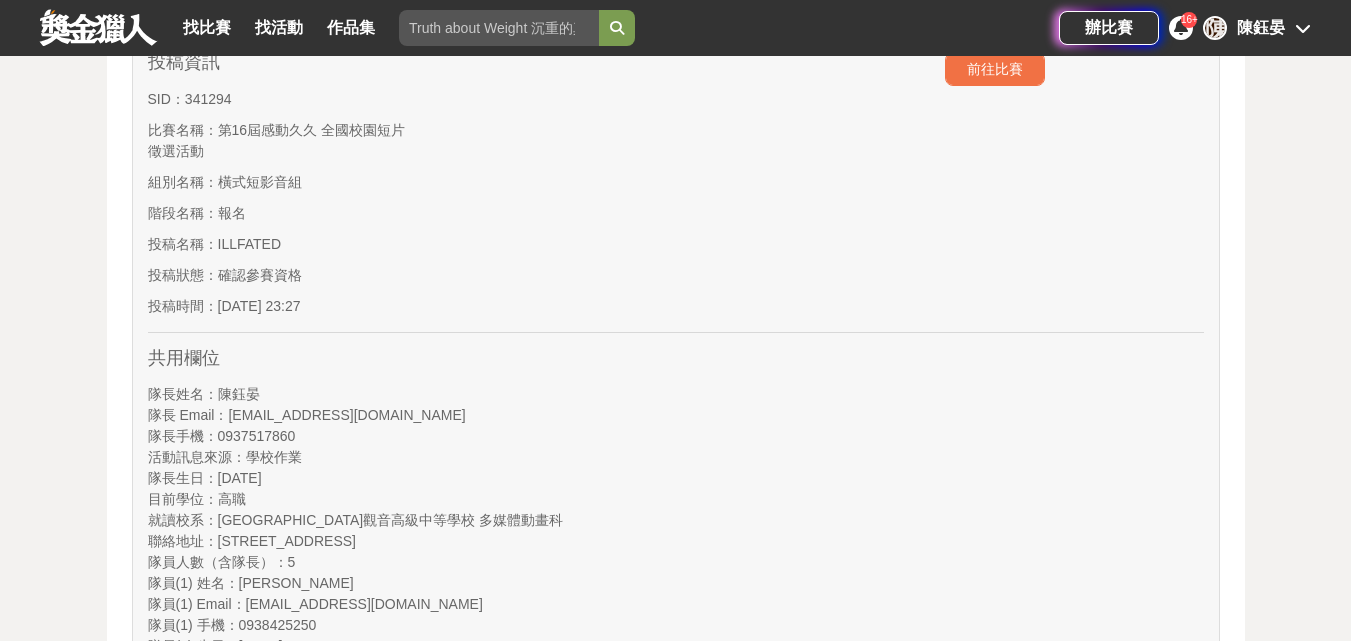 drag, startPoint x: 221, startPoint y: 539, endPoint x: 470, endPoint y: 546, distance: 249.09837 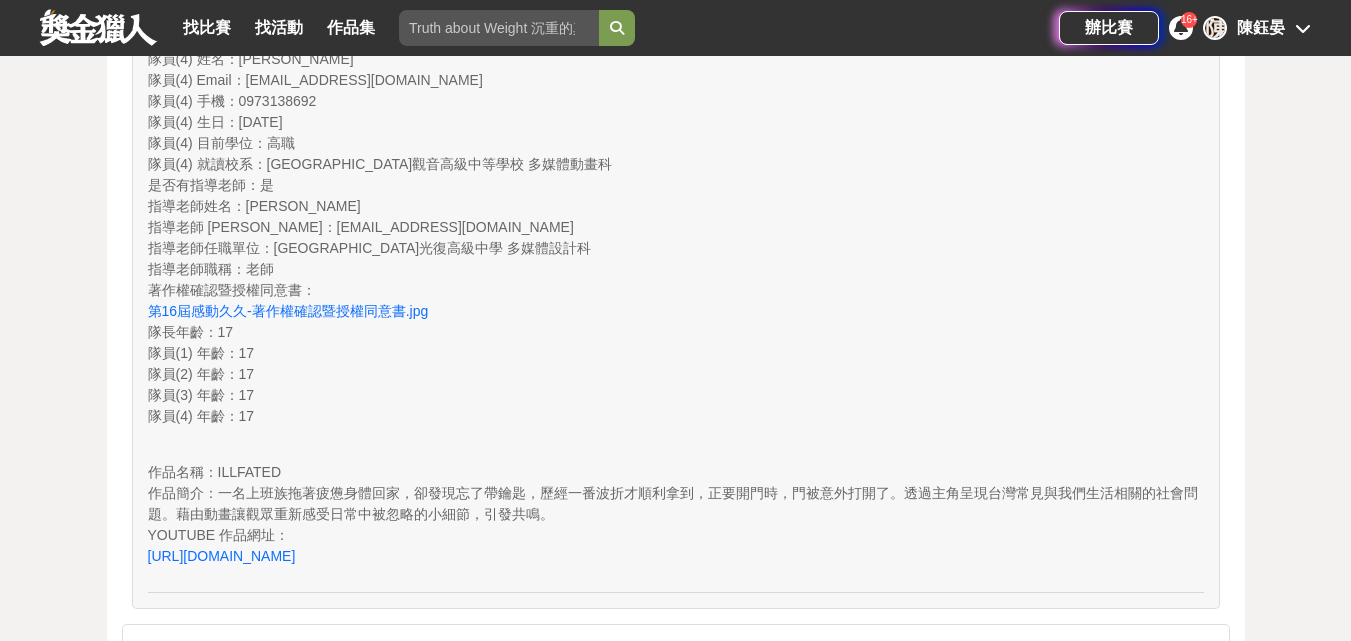 scroll, scrollTop: 1348, scrollLeft: 0, axis: vertical 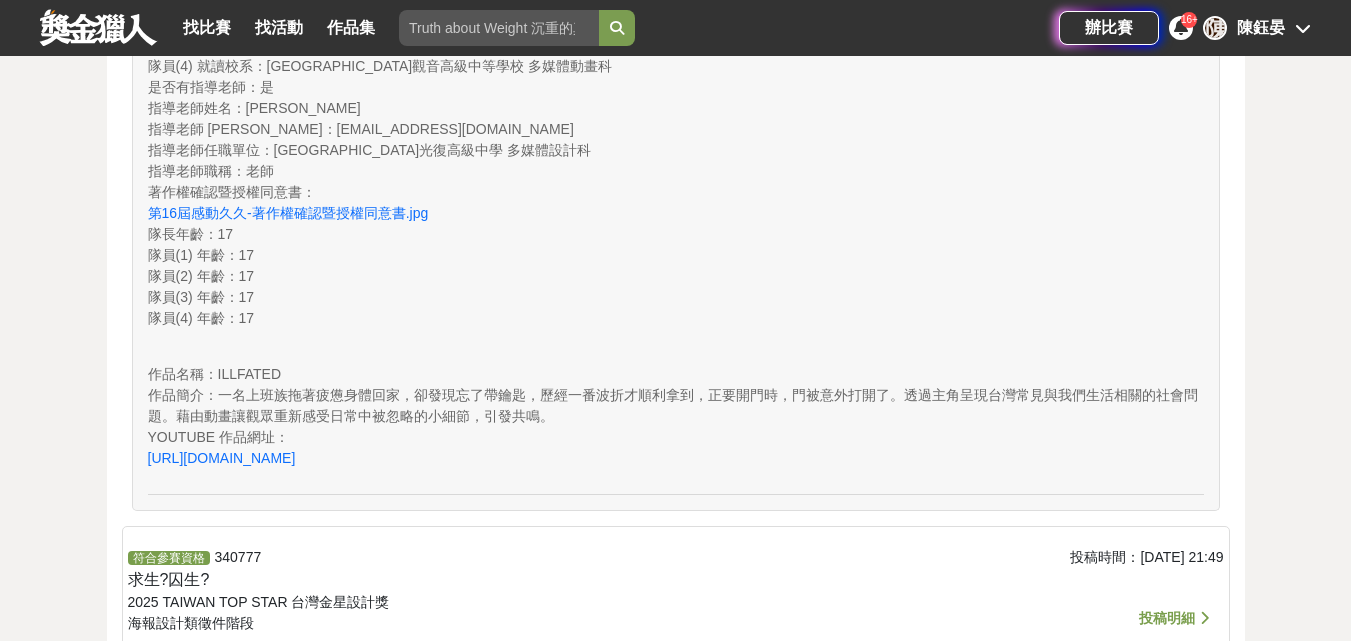 click on "隊員(2) 年齡 ： 17" at bounding box center [676, 276] 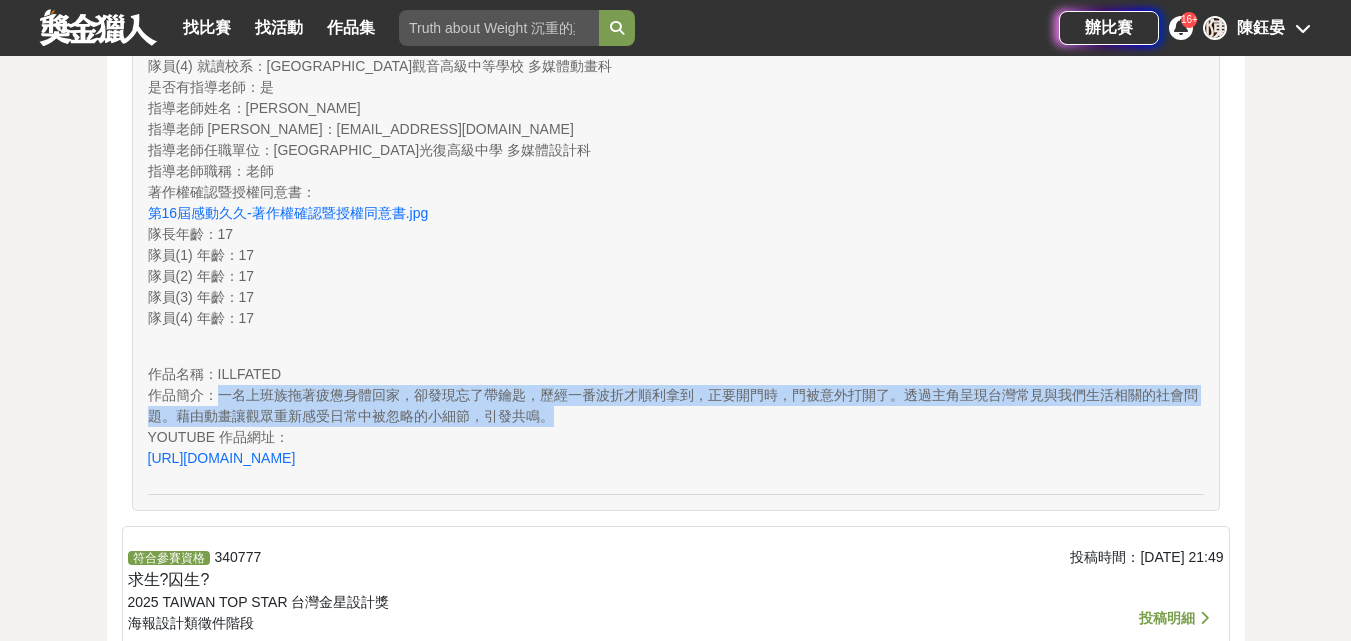 drag, startPoint x: 552, startPoint y: 417, endPoint x: 218, endPoint y: 398, distance: 334.53998 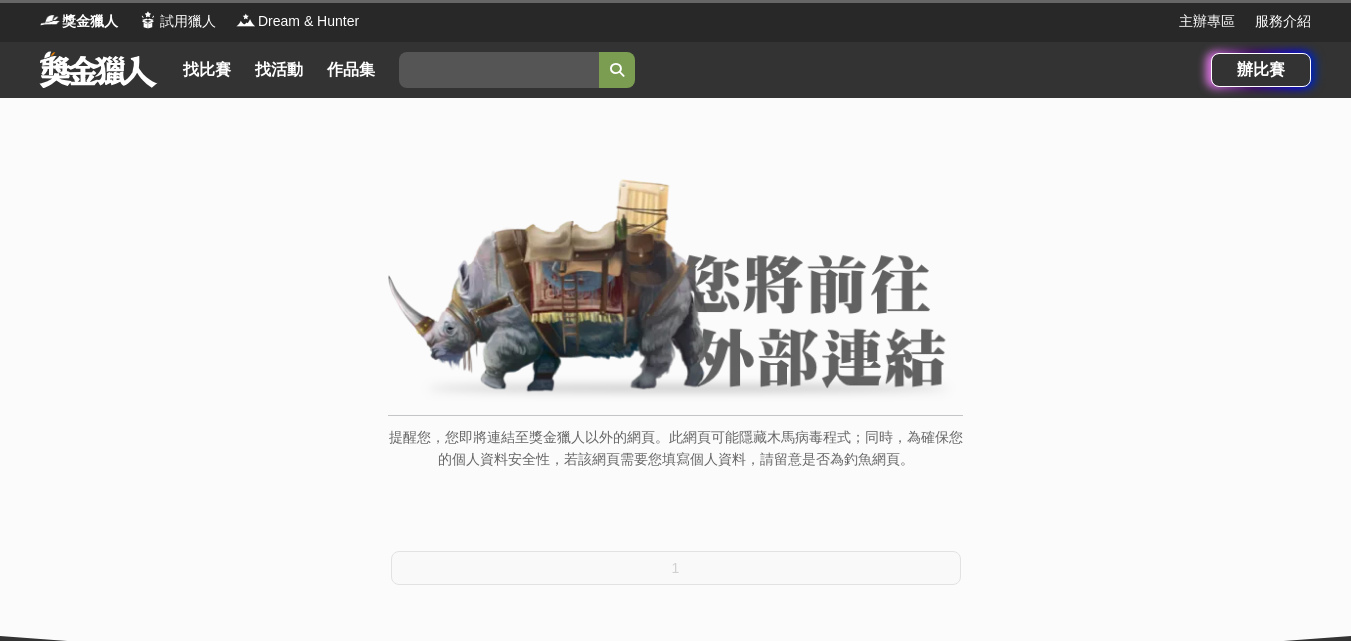 scroll, scrollTop: 0, scrollLeft: 0, axis: both 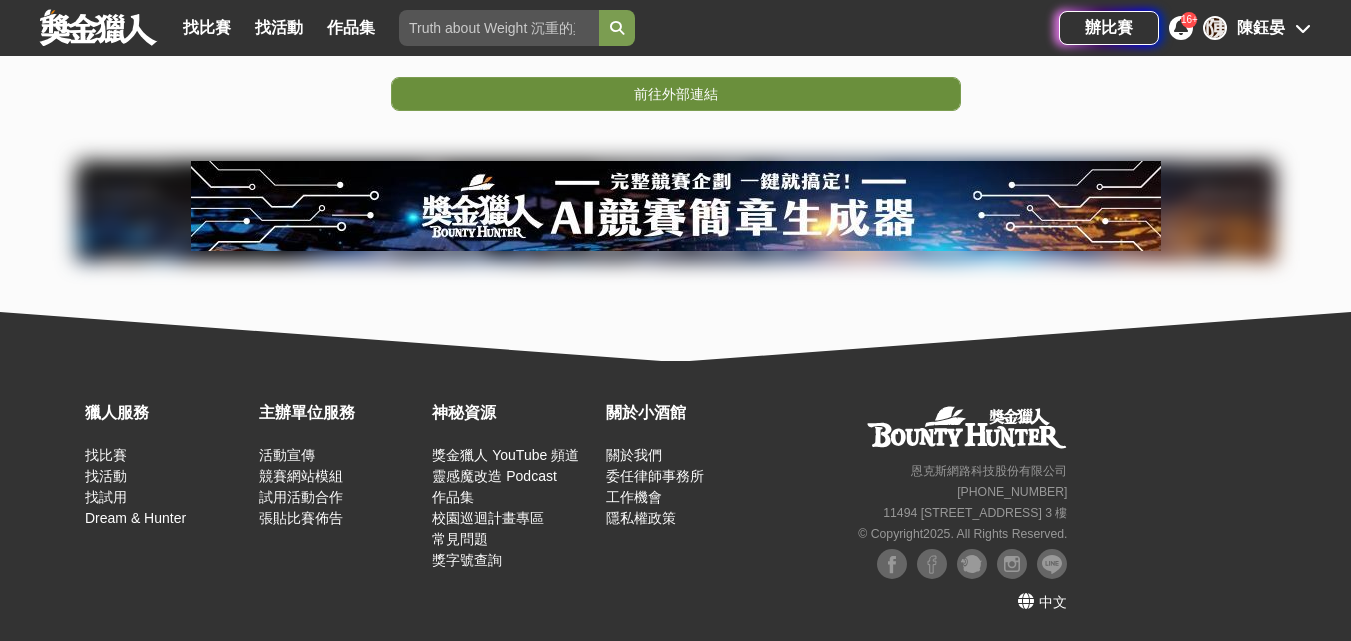 click on "前往外部連結" at bounding box center (676, 94) 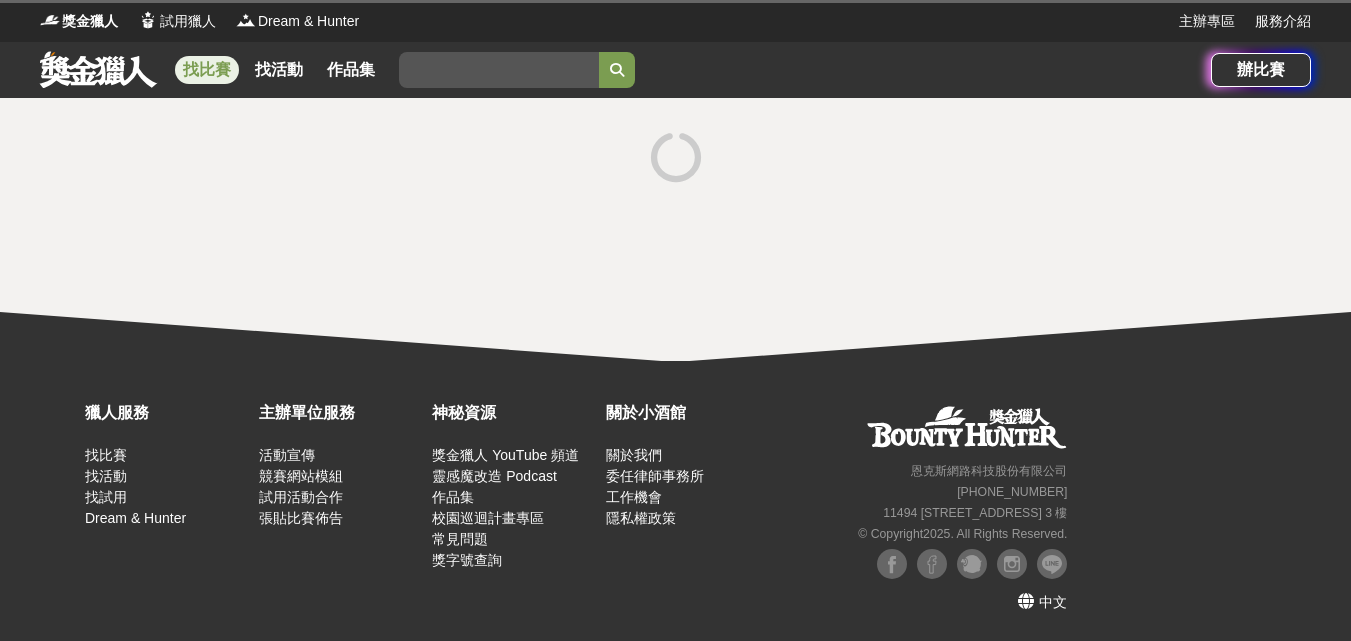 scroll, scrollTop: 0, scrollLeft: 0, axis: both 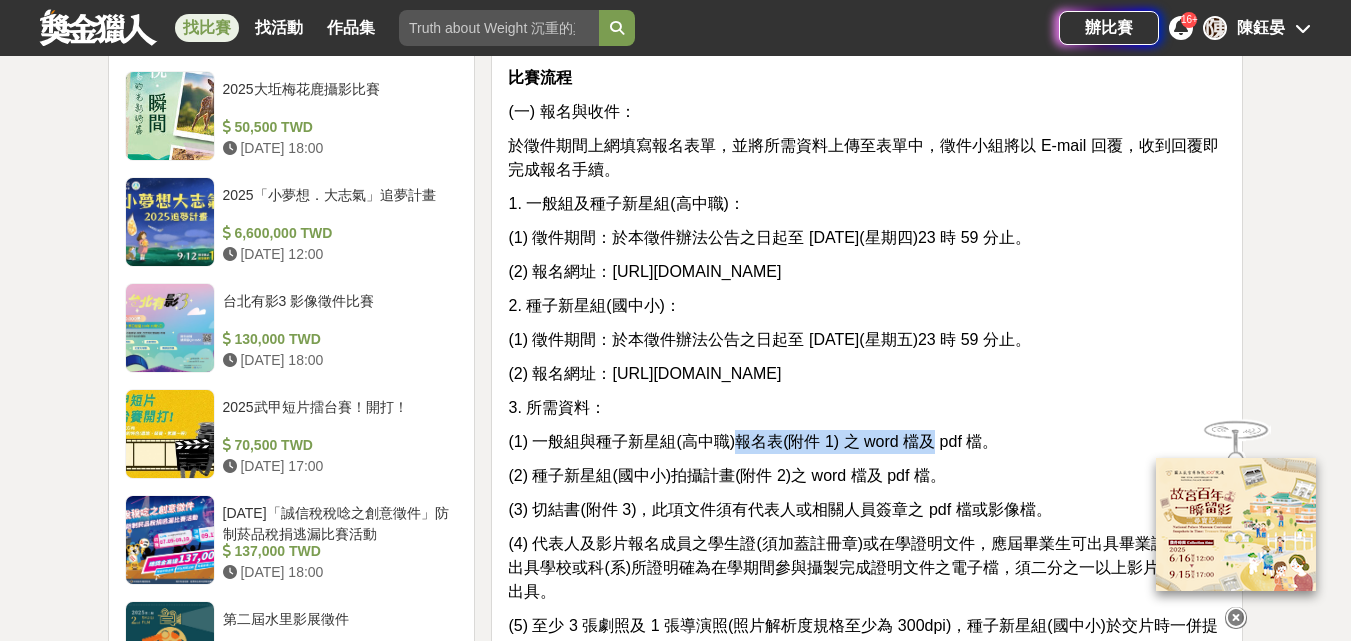 drag, startPoint x: 739, startPoint y: 461, endPoint x: 935, endPoint y: 475, distance: 196.49936 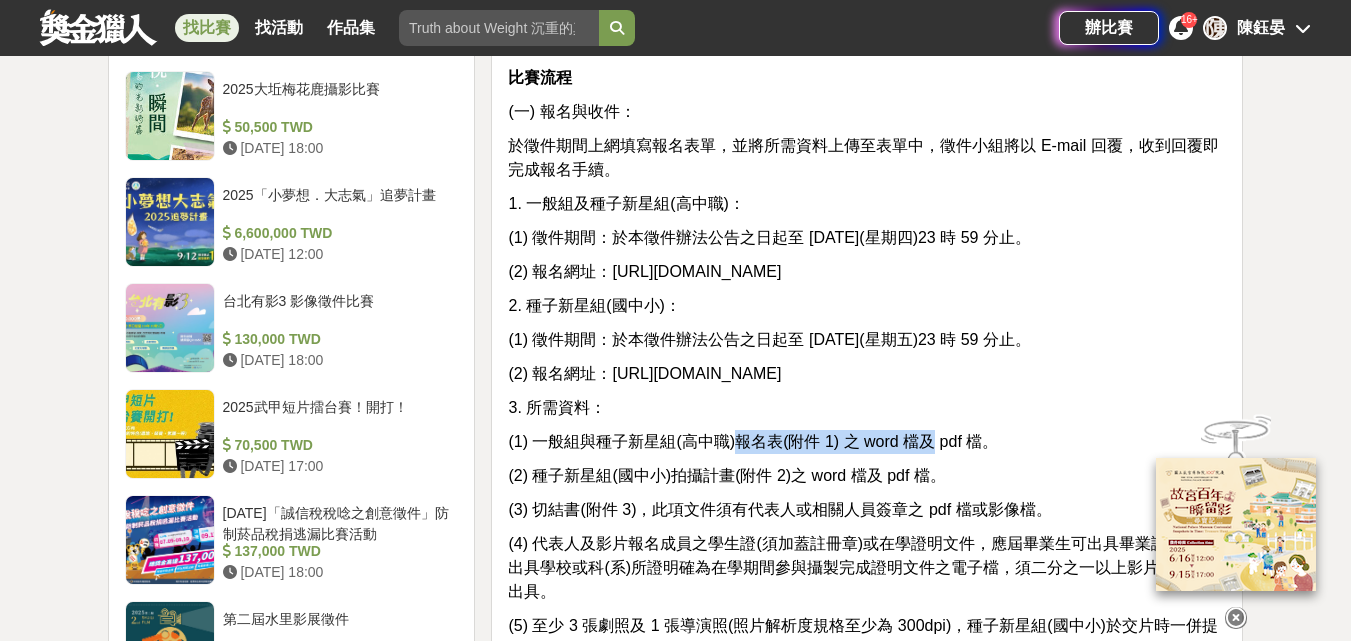 click on "(1) 一般組與種子新星組(高中職)報名表(附件 1) 之 word 檔及 pdf 檔。" at bounding box center [753, 441] 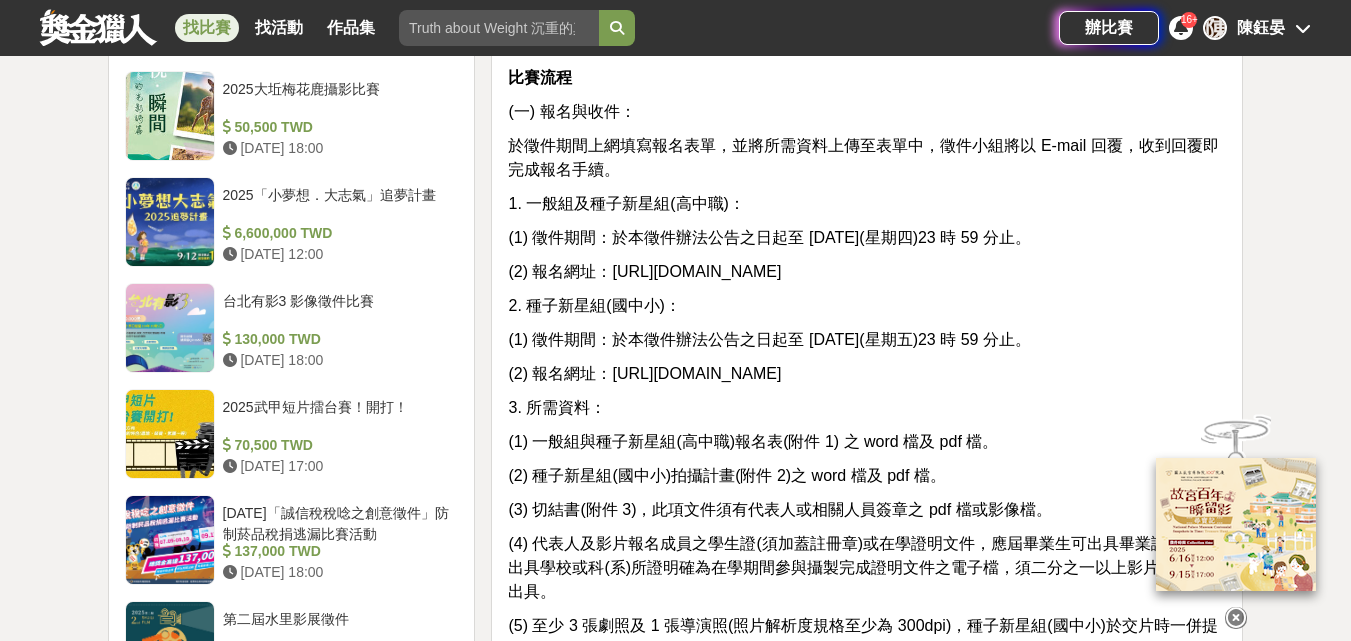 click on "(1) 一般組與種子新星組(高中職)報名表(附件 1) 之 word 檔及 pdf 檔。" at bounding box center (753, 441) 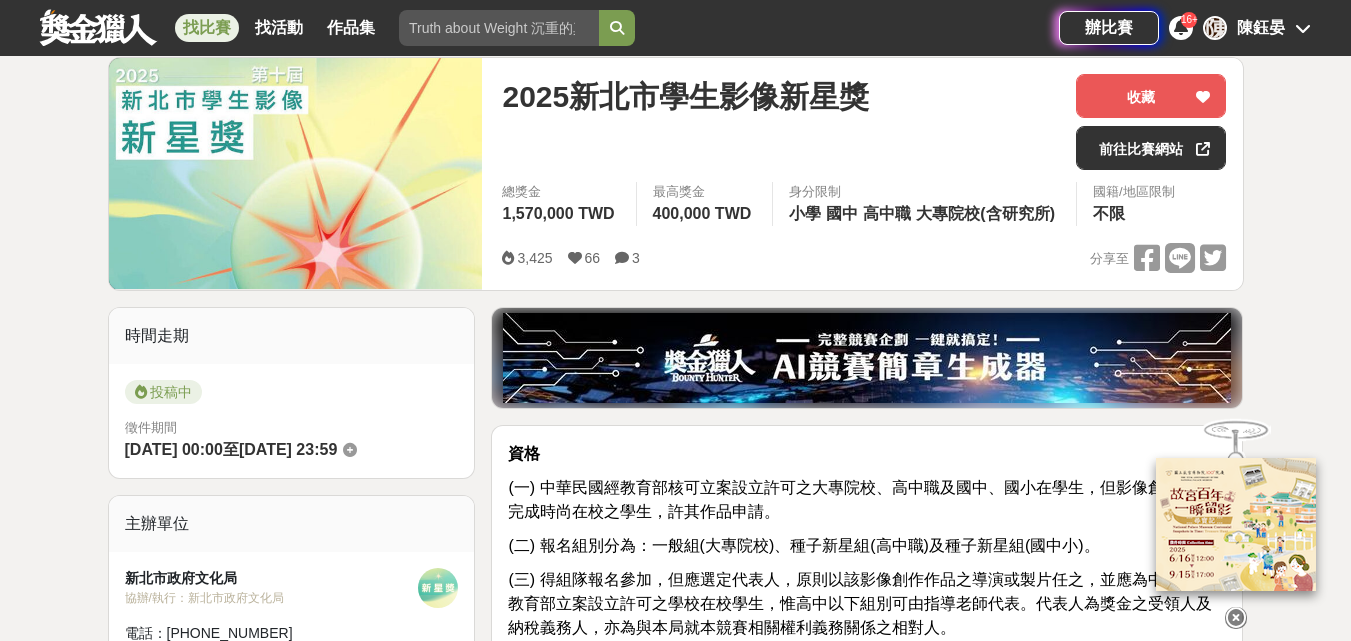 scroll, scrollTop: 0, scrollLeft: 0, axis: both 